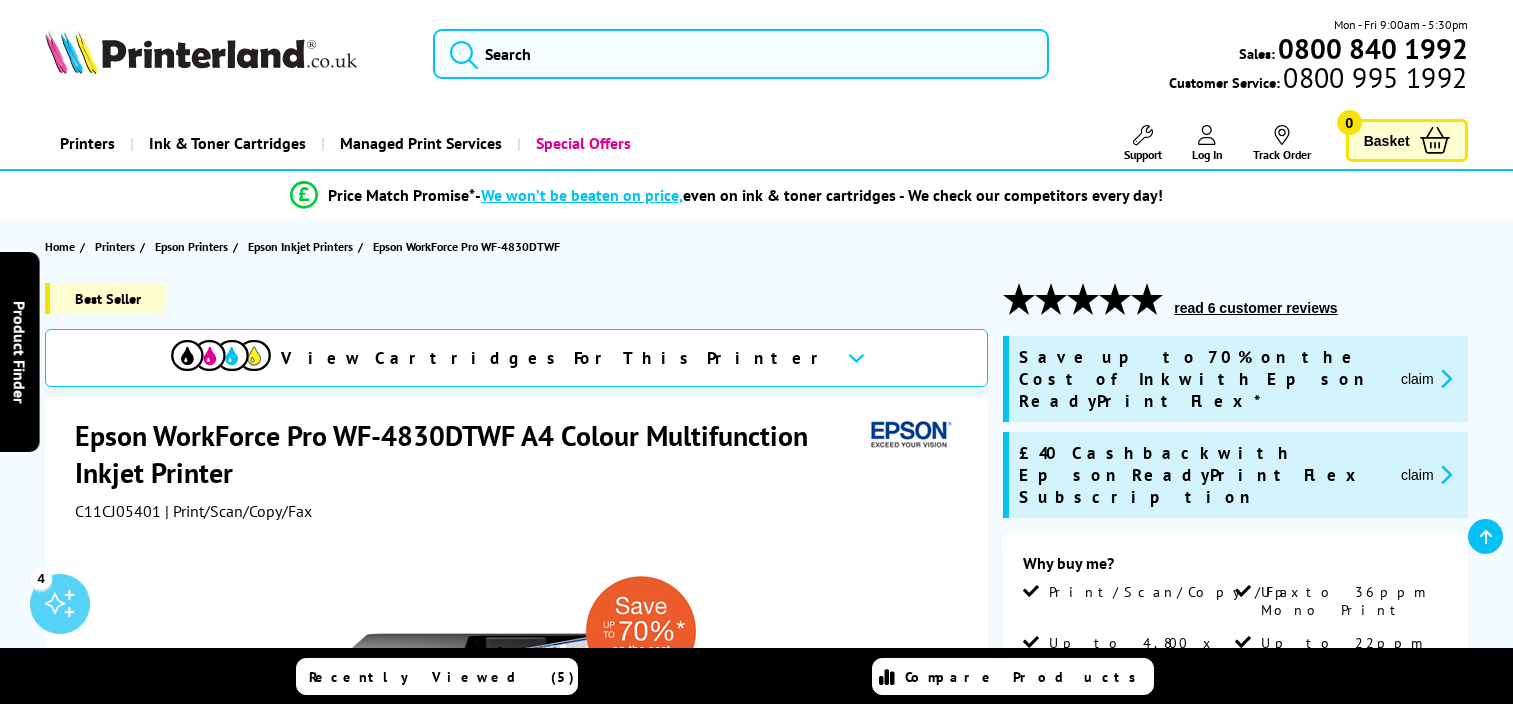 scroll, scrollTop: 400, scrollLeft: 0, axis: vertical 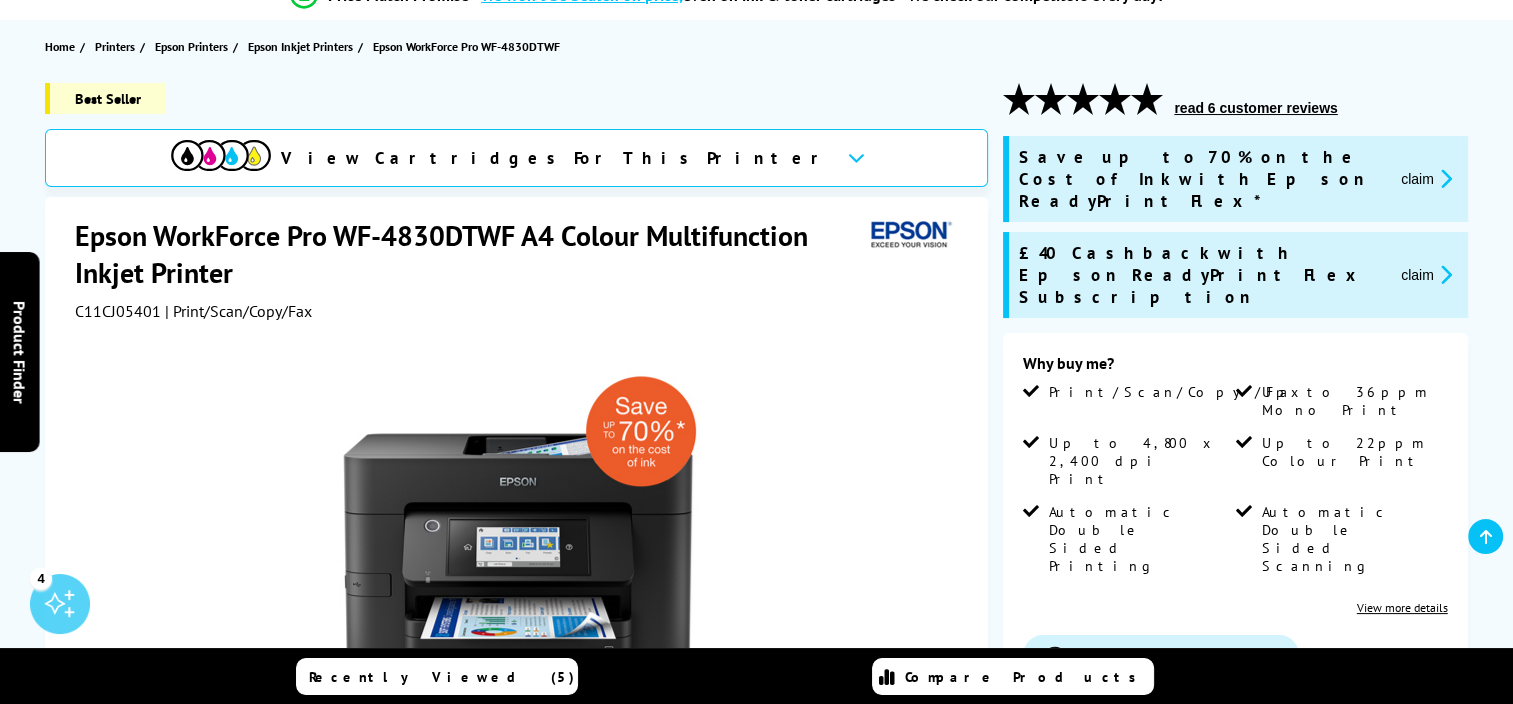 click on "Home
Printers
Epson Printers
Epson Inkjet Printers
Epson WorkForce Pro WF-4830DTWF" at bounding box center (756, 46) 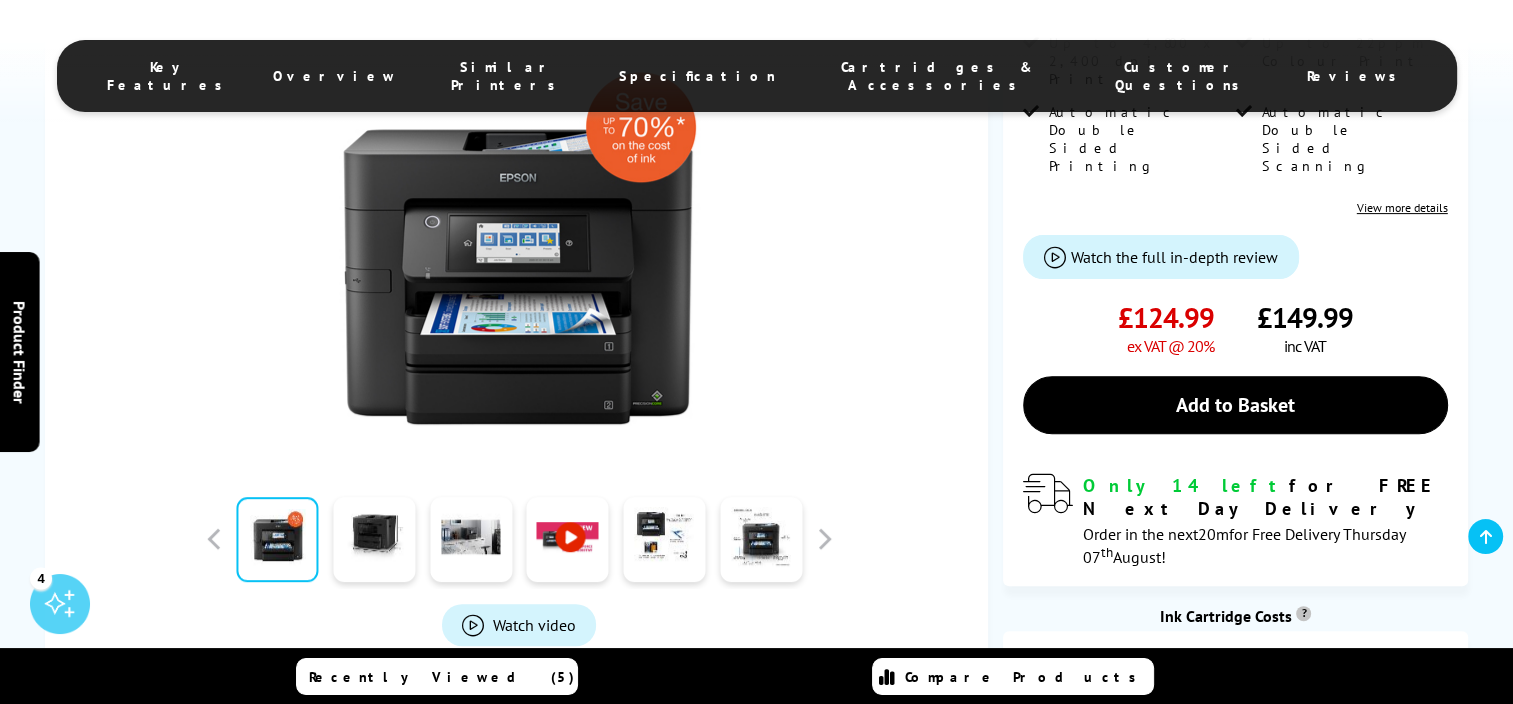 scroll, scrollTop: 0, scrollLeft: 0, axis: both 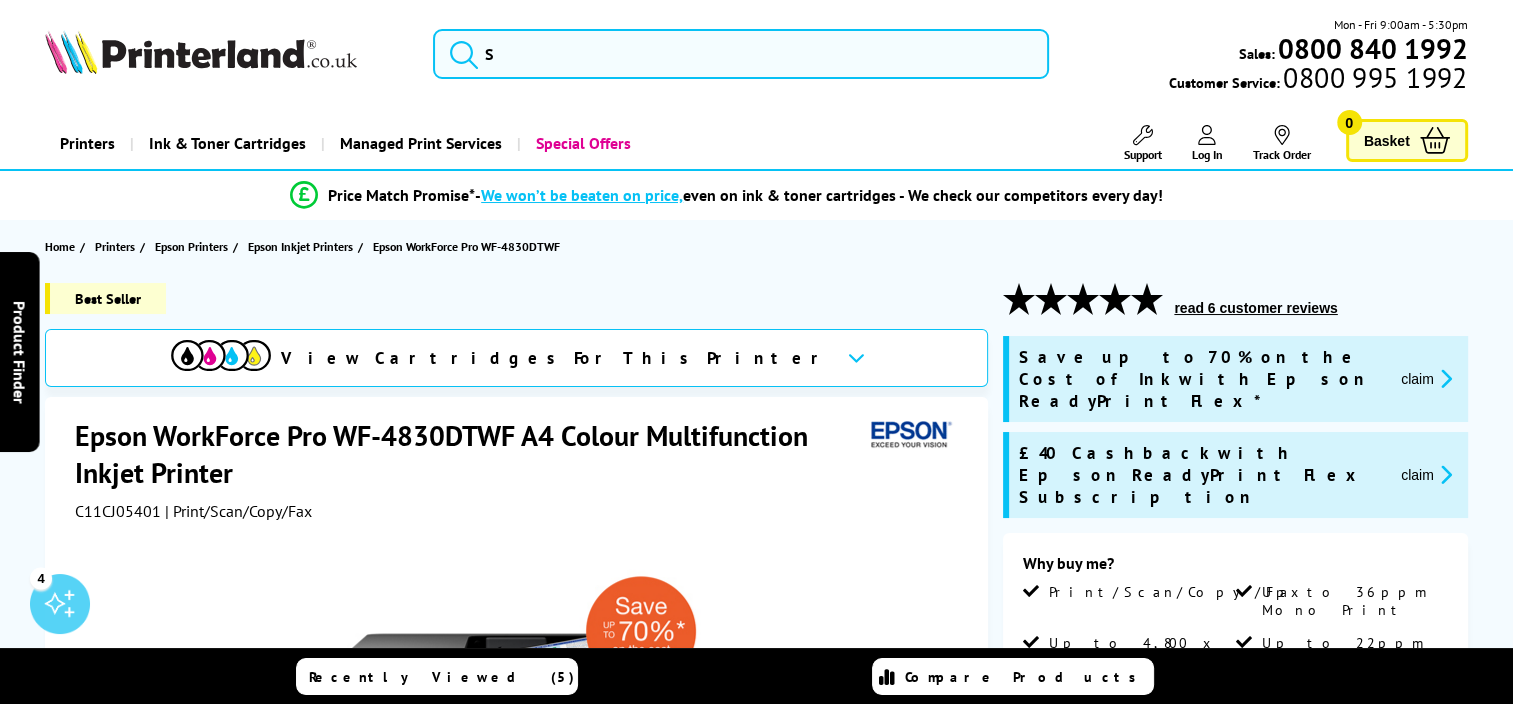 click on "Home
Printers
Epson Printers
Epson Inkjet Printers
Epson WorkForce Pro WF-4830DTWF" at bounding box center [756, 246] 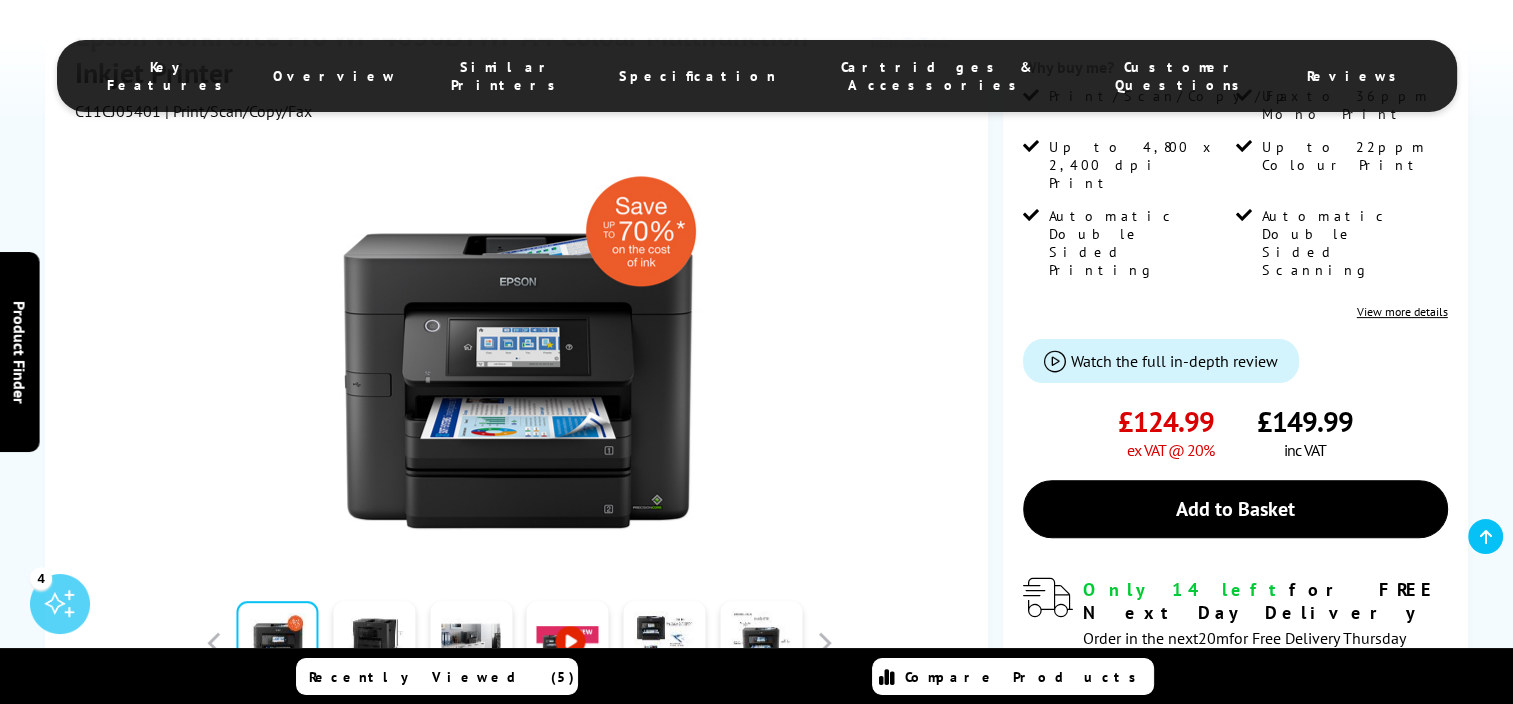 scroll, scrollTop: 500, scrollLeft: 0, axis: vertical 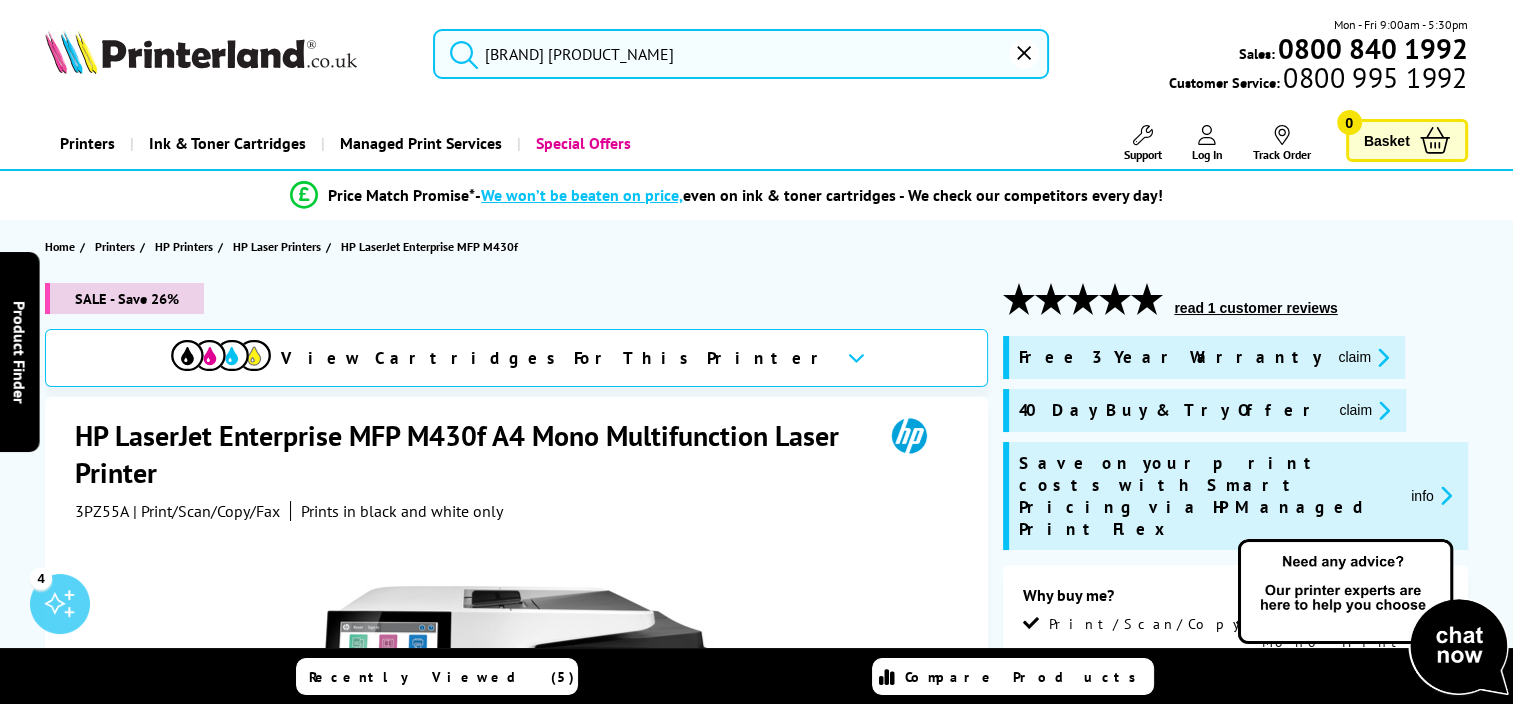 click on "epson workforce 4830" at bounding box center [741, 54] 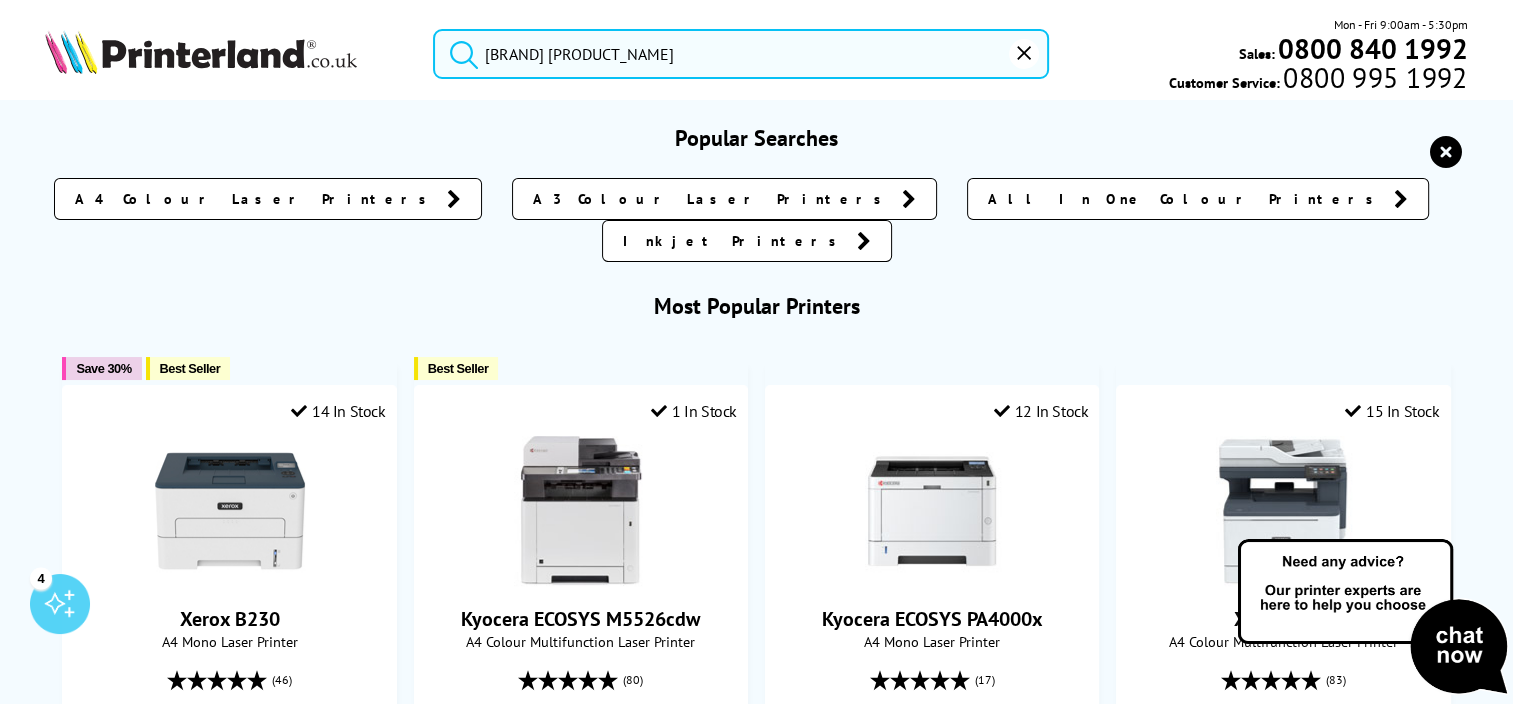 drag, startPoint x: 642, startPoint y: 63, endPoint x: 537, endPoint y: 69, distance: 105.17129 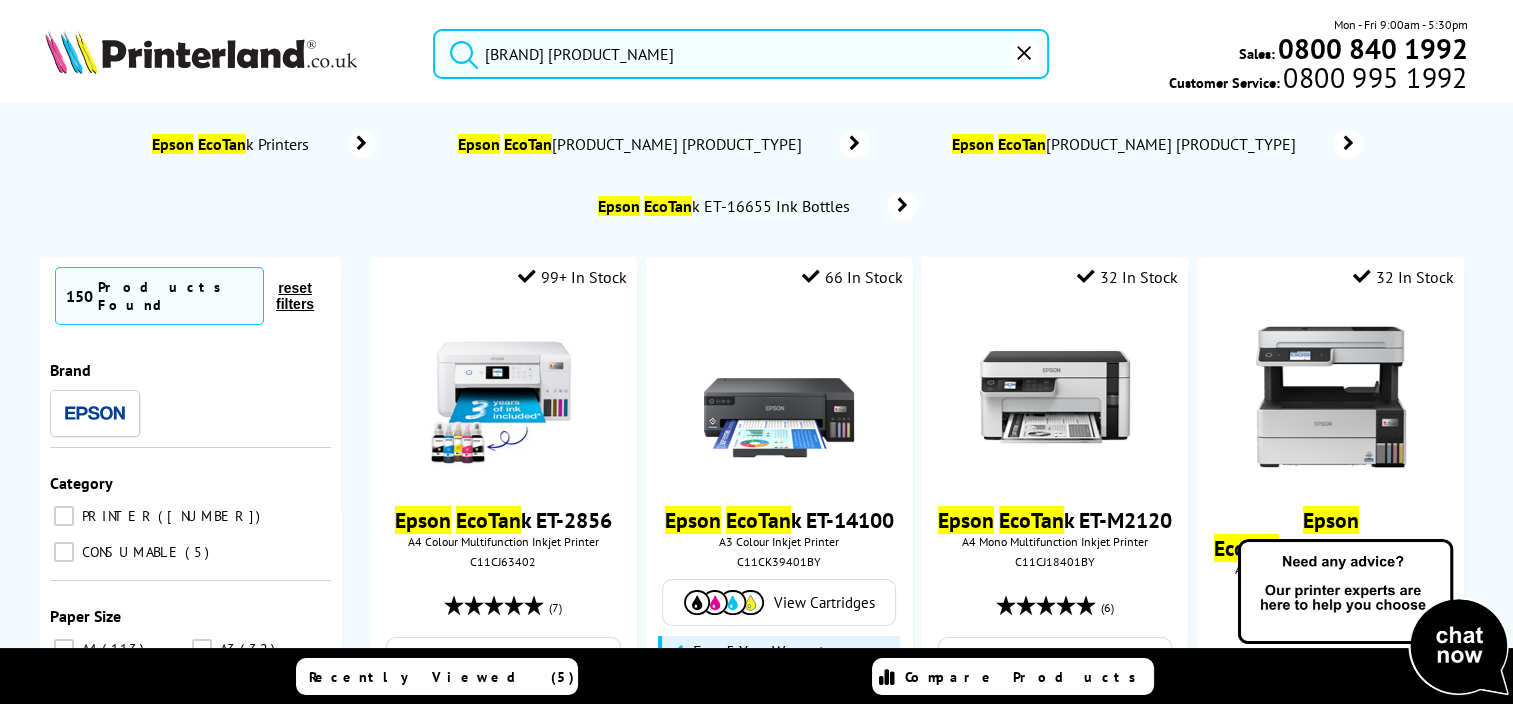 click at bounding box center [459, 51] 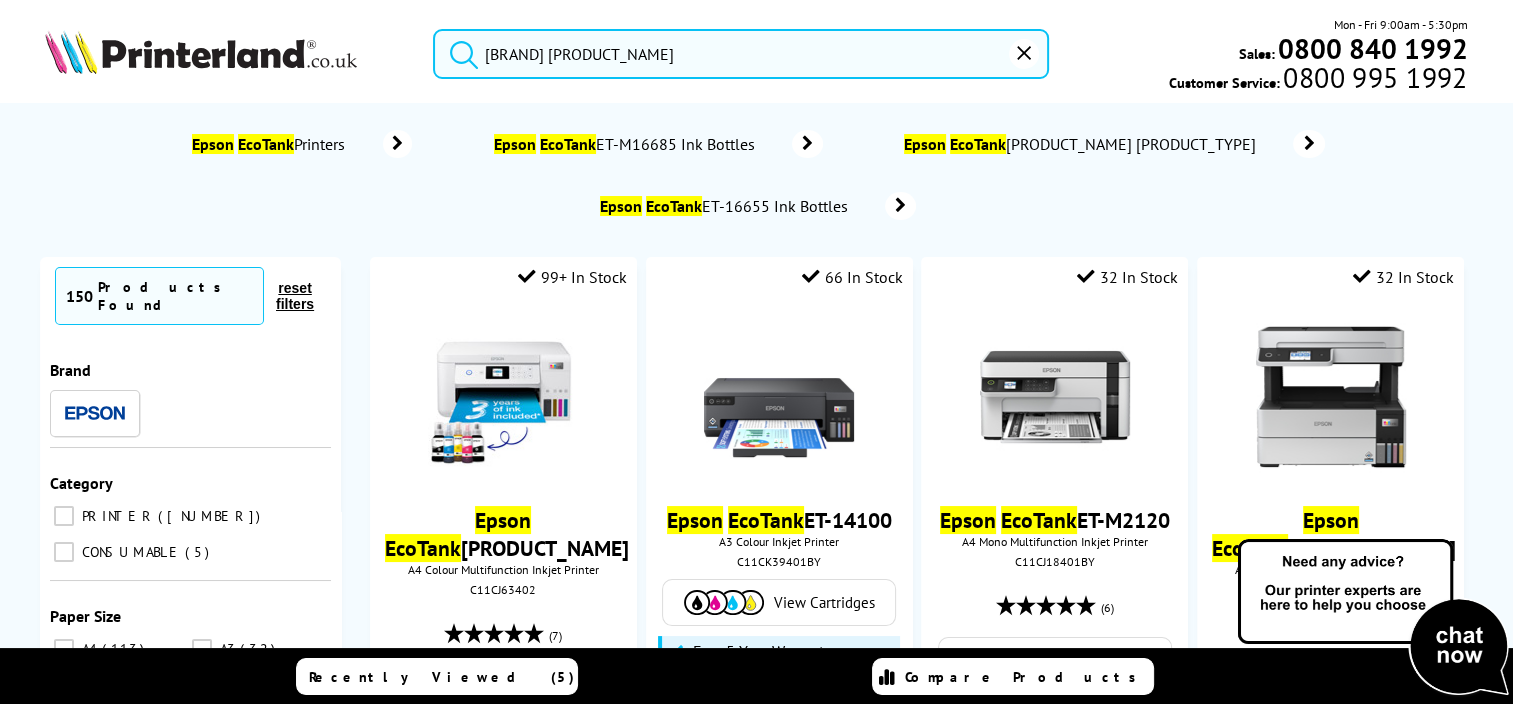 click on "epson wecotank" at bounding box center [741, 54] 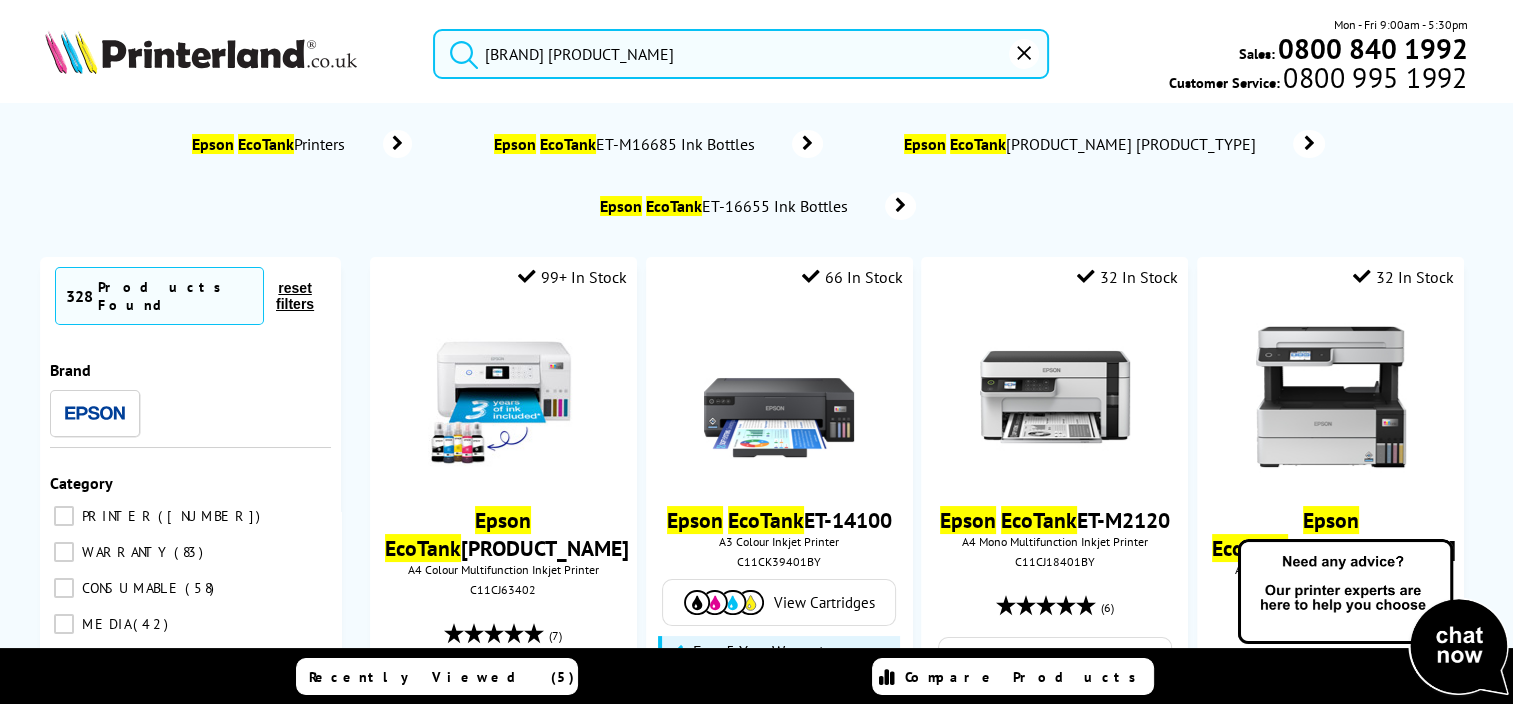 click at bounding box center [459, 51] 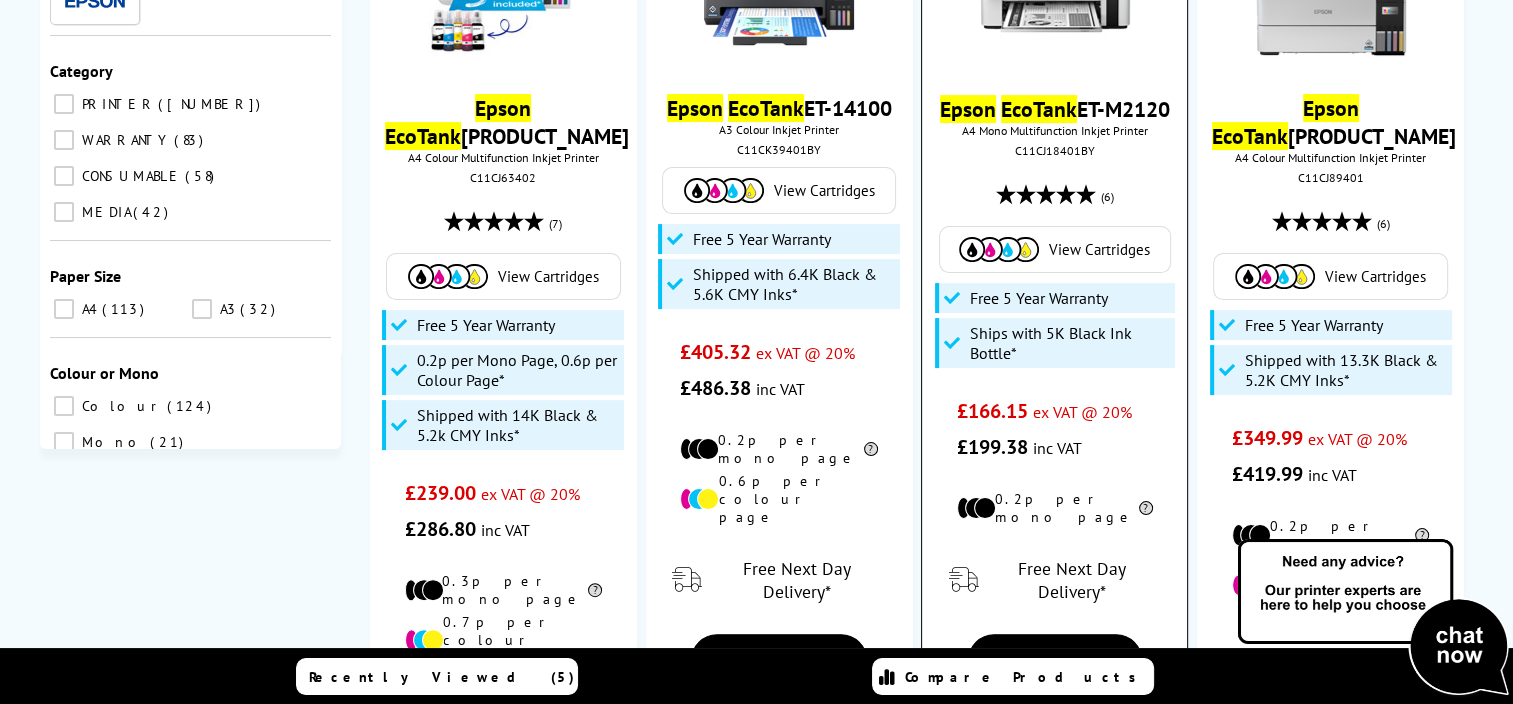 scroll, scrollTop: 0, scrollLeft: 0, axis: both 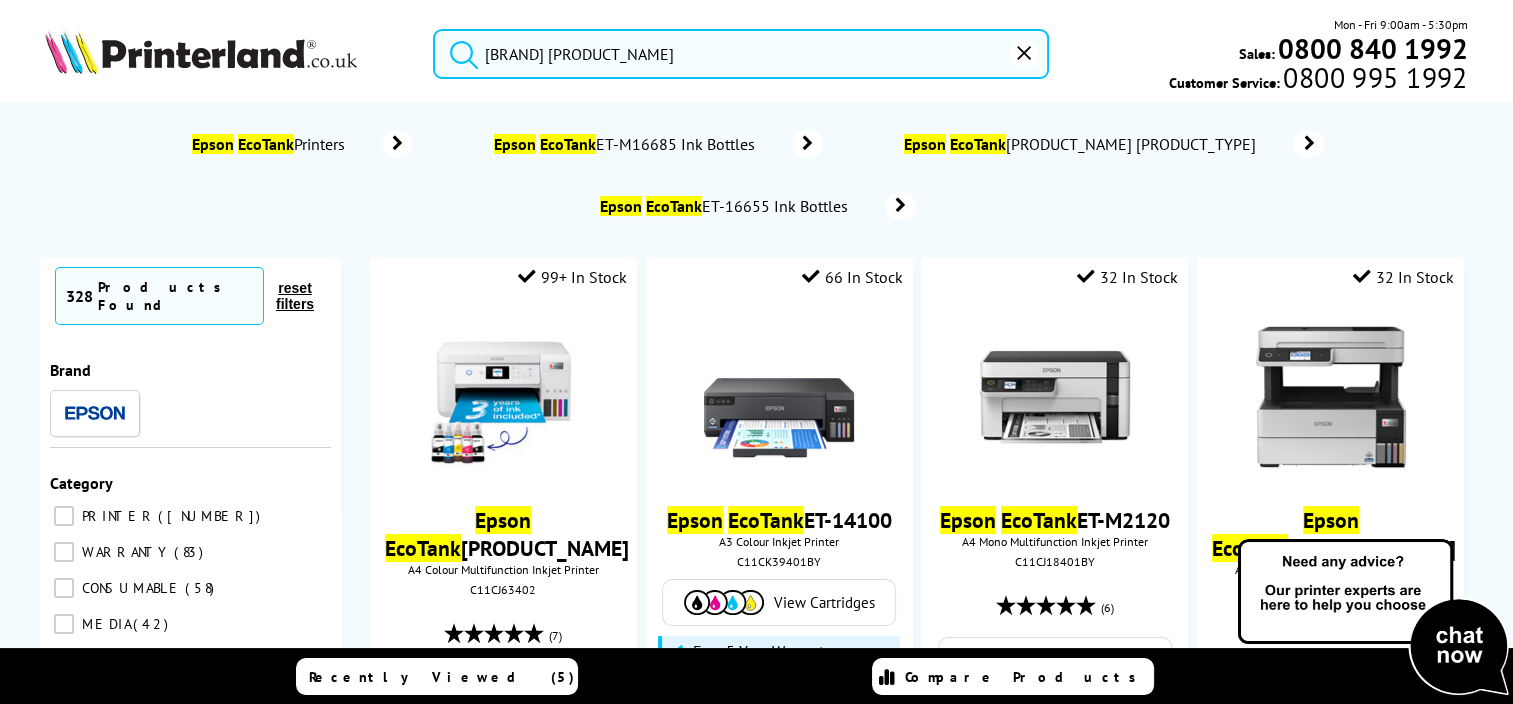 drag, startPoint x: 518, startPoint y: 84, endPoint x: 415, endPoint y: 85, distance: 103.00485 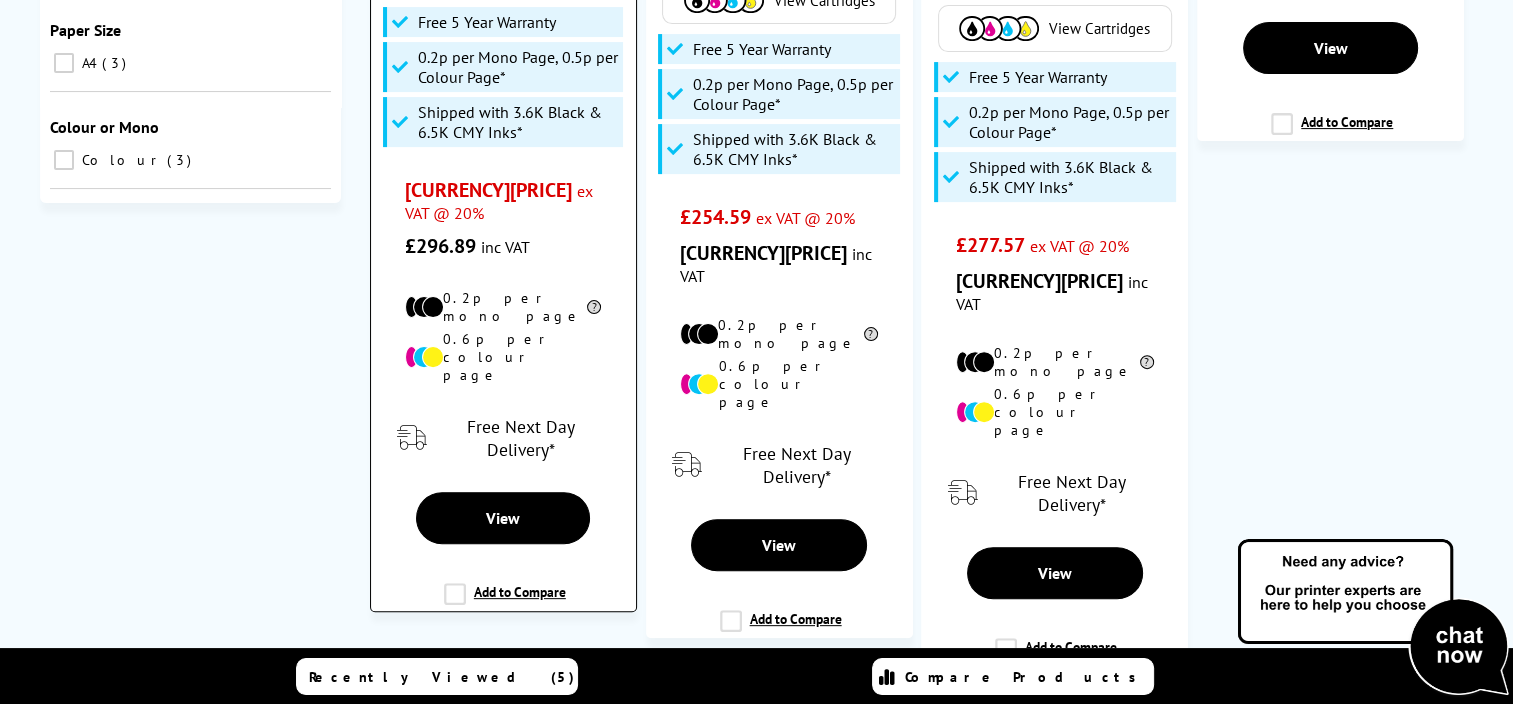 scroll, scrollTop: 600, scrollLeft: 0, axis: vertical 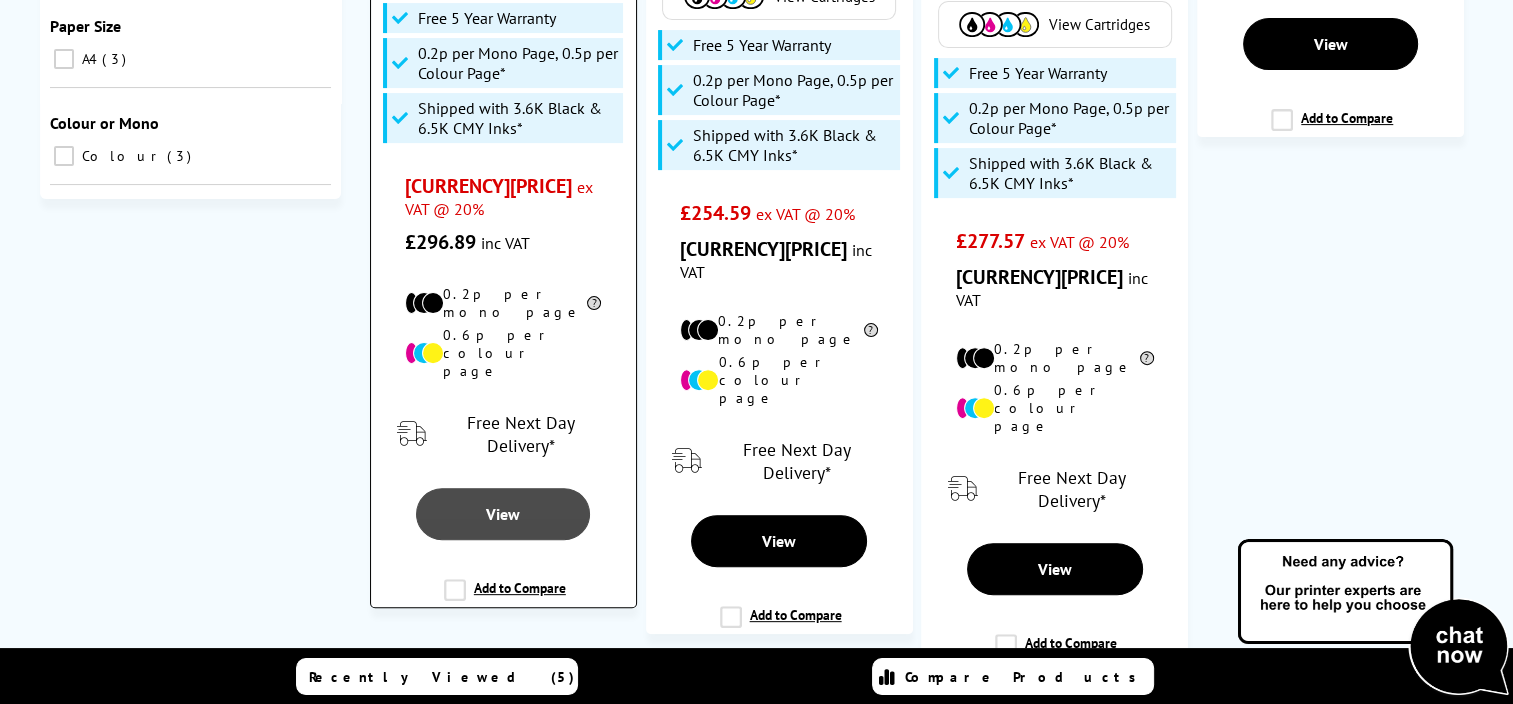 type on "ecotank 4800" 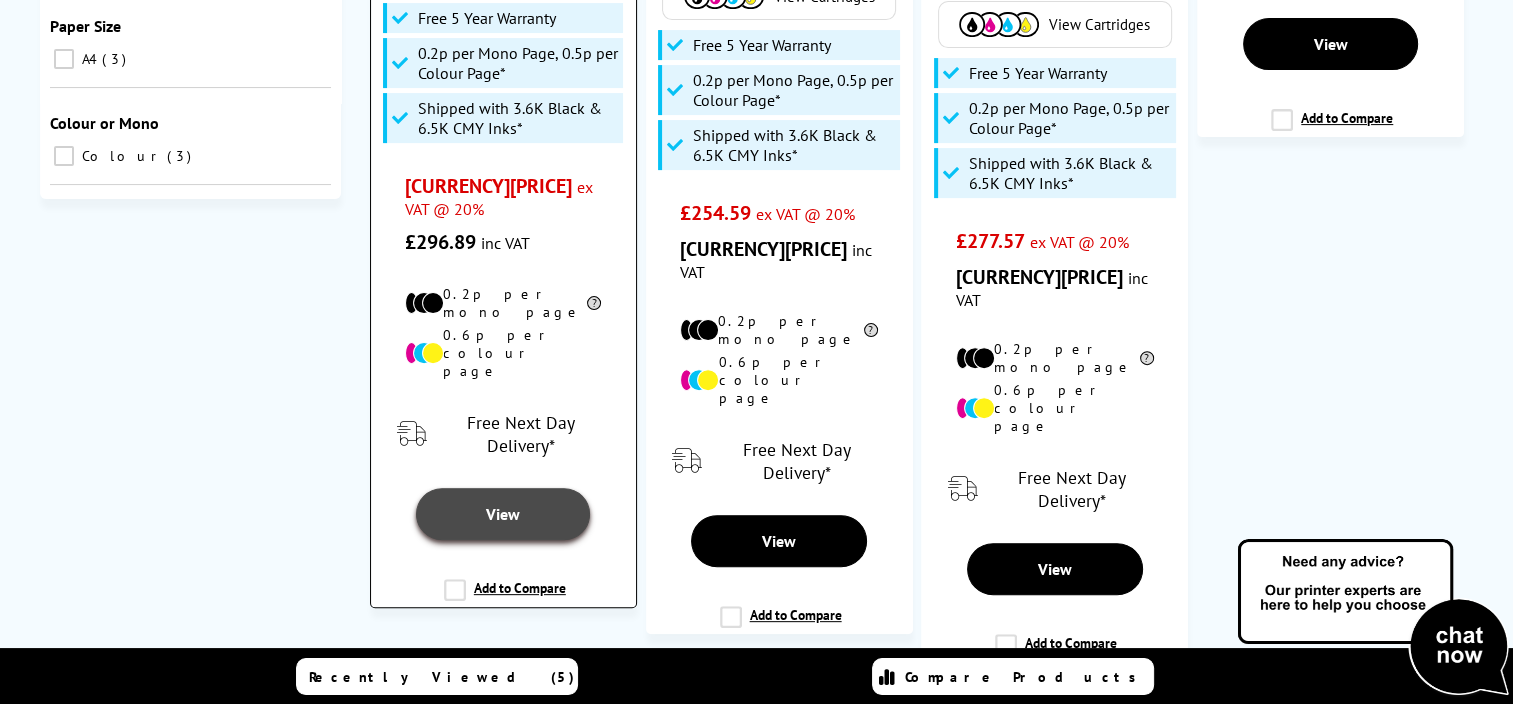 click on "View" at bounding box center [503, 514] 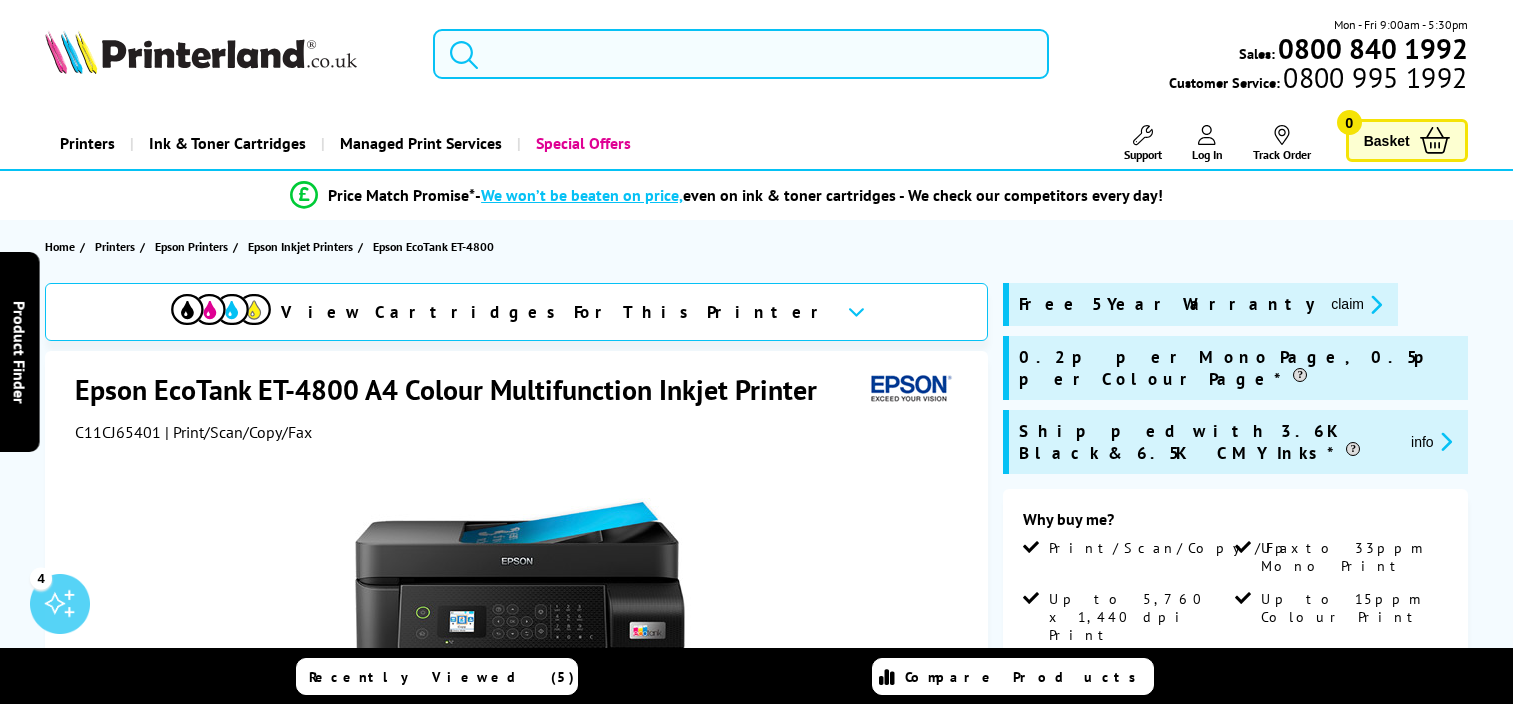 scroll, scrollTop: 0, scrollLeft: 0, axis: both 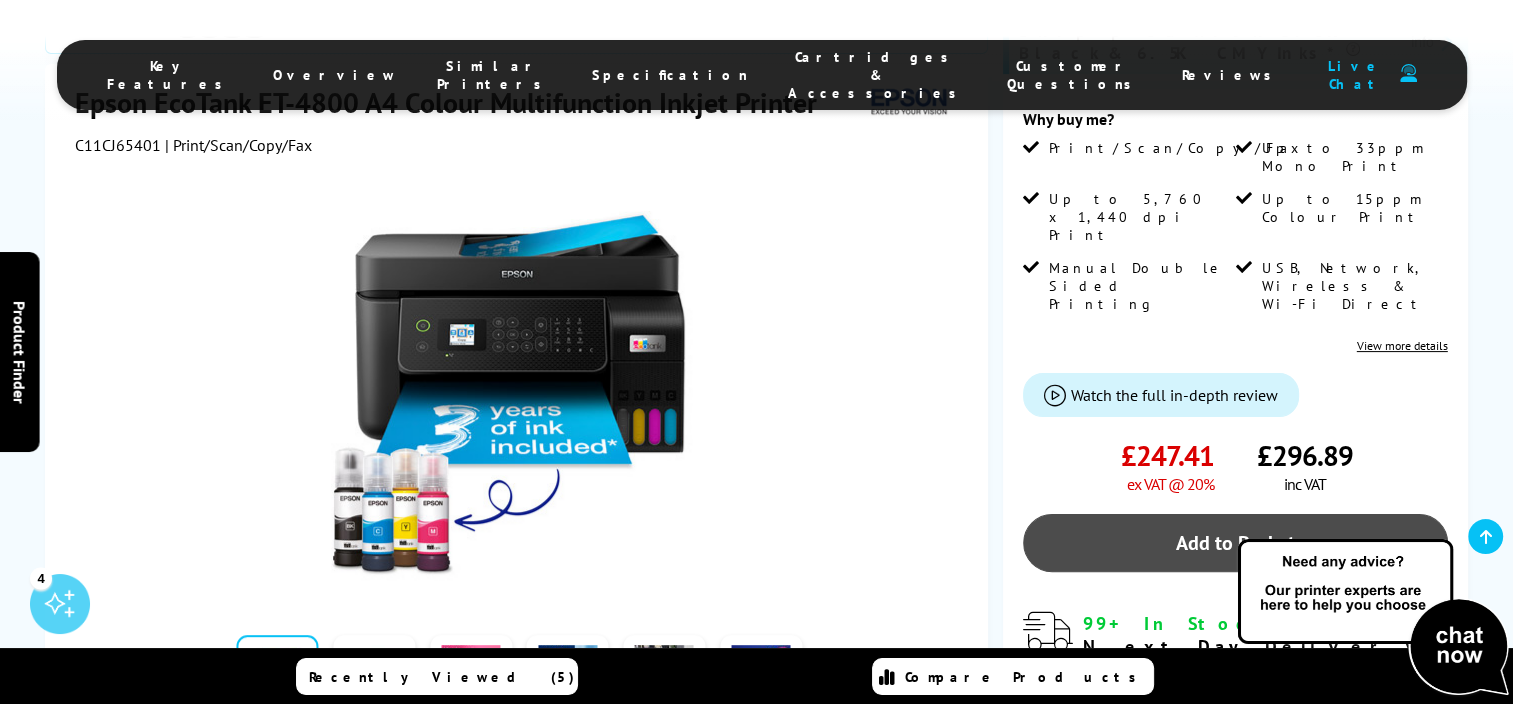 click on "Add to Basket" at bounding box center [1235, 543] 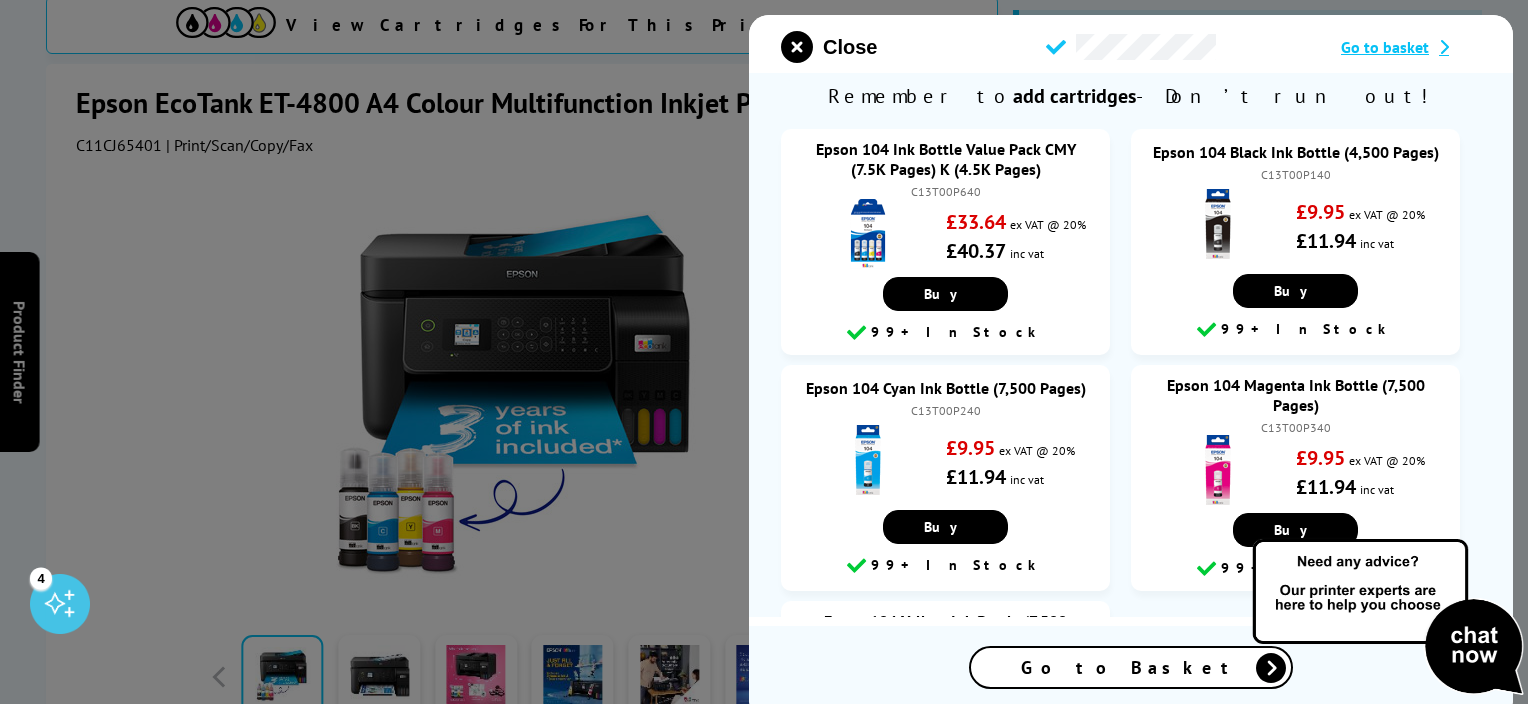 click on "Go to Basket" at bounding box center (1131, 667) 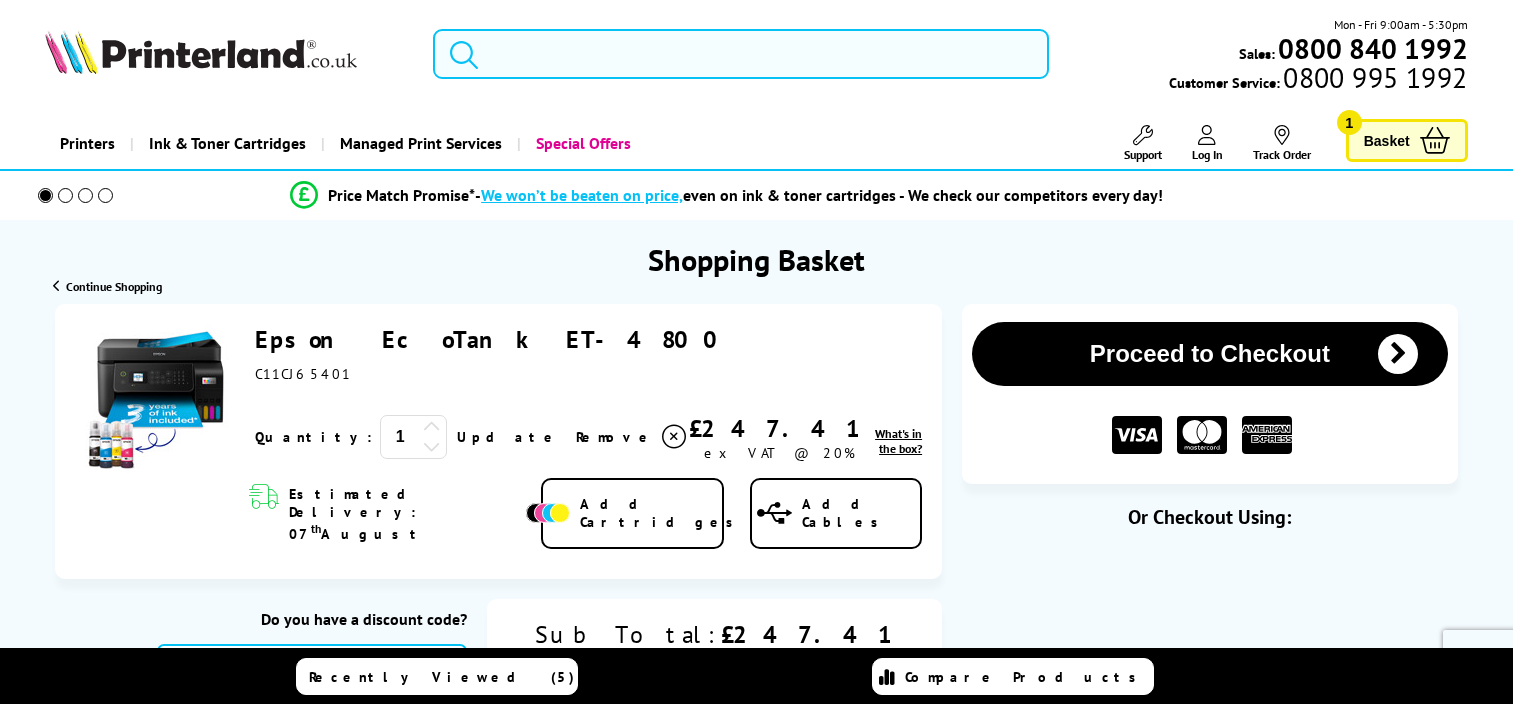scroll, scrollTop: 0, scrollLeft: 0, axis: both 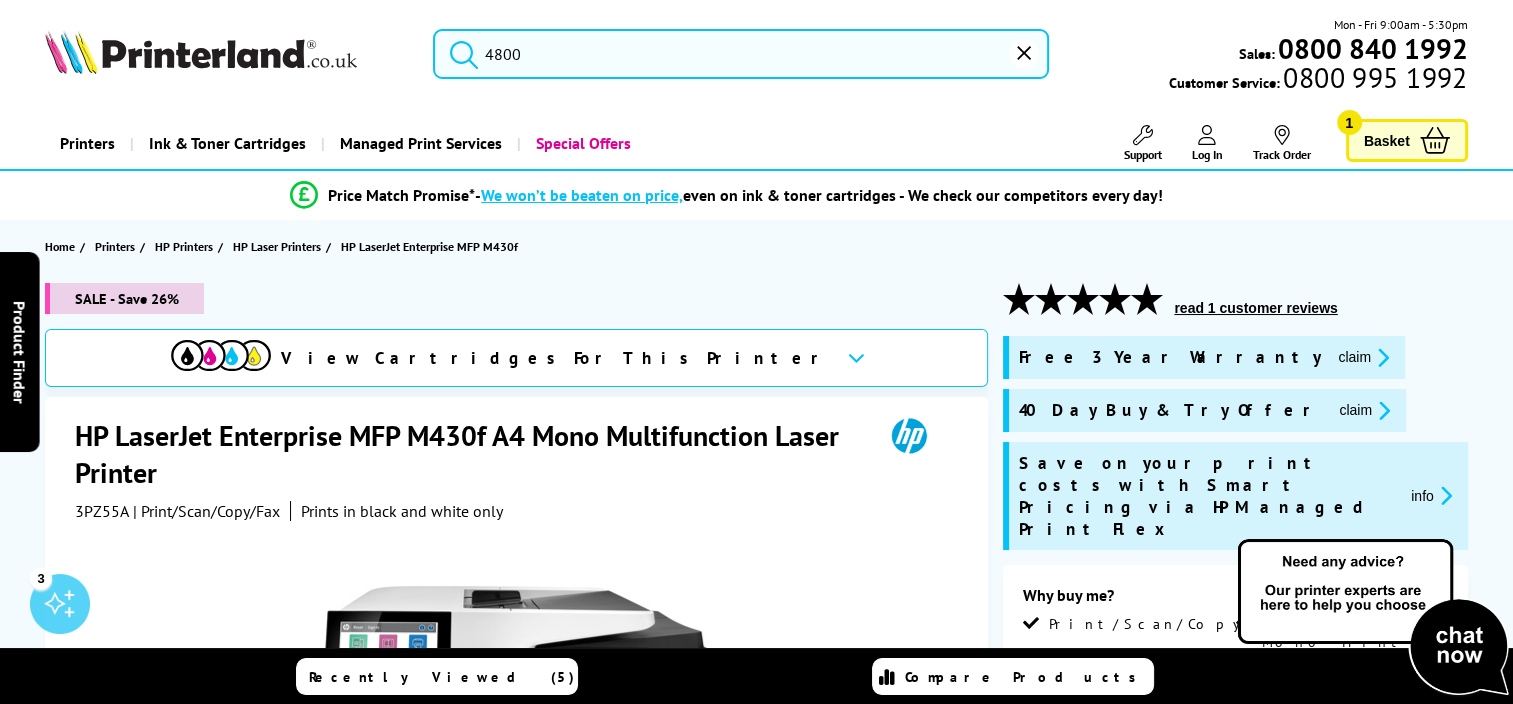 click on "4800" at bounding box center (741, 54) 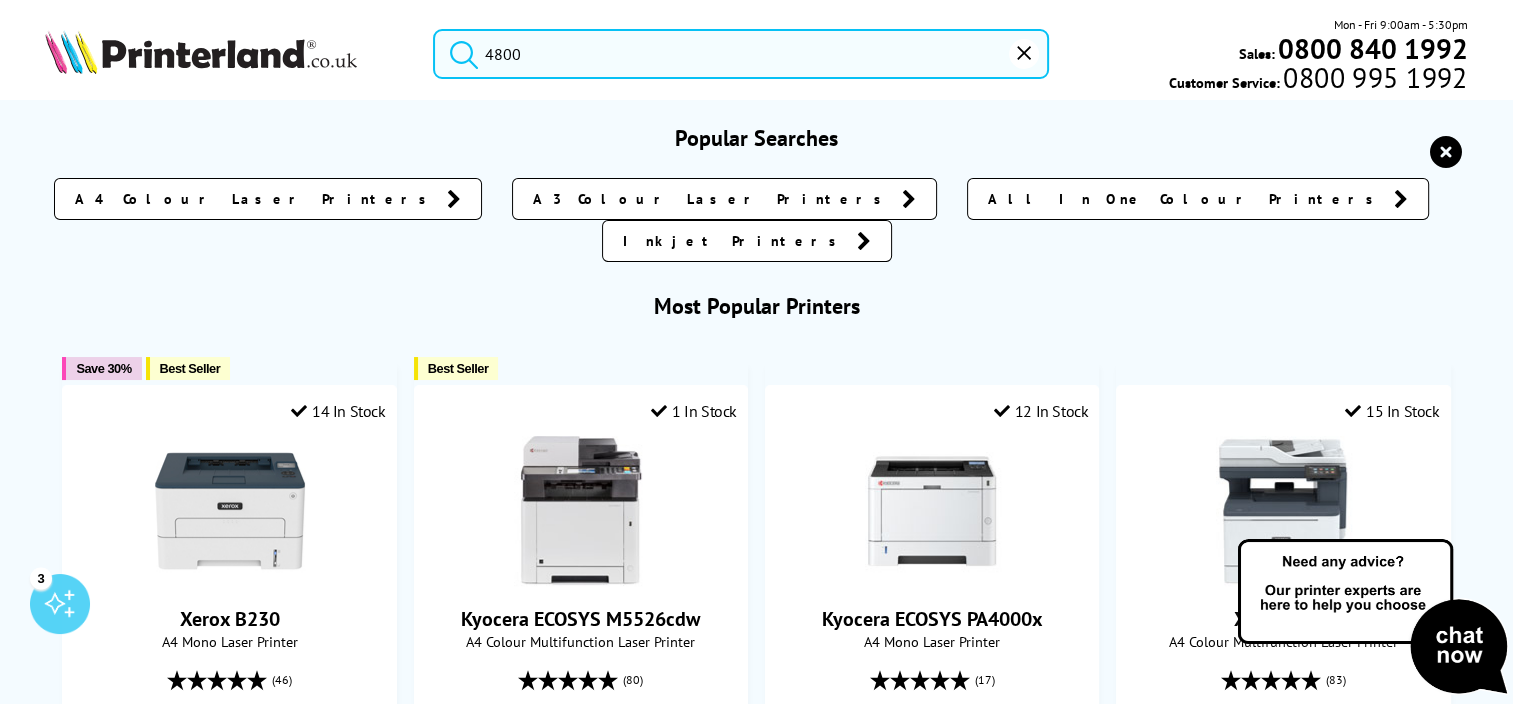 drag, startPoint x: 539, startPoint y: 60, endPoint x: 416, endPoint y: 82, distance: 124.95199 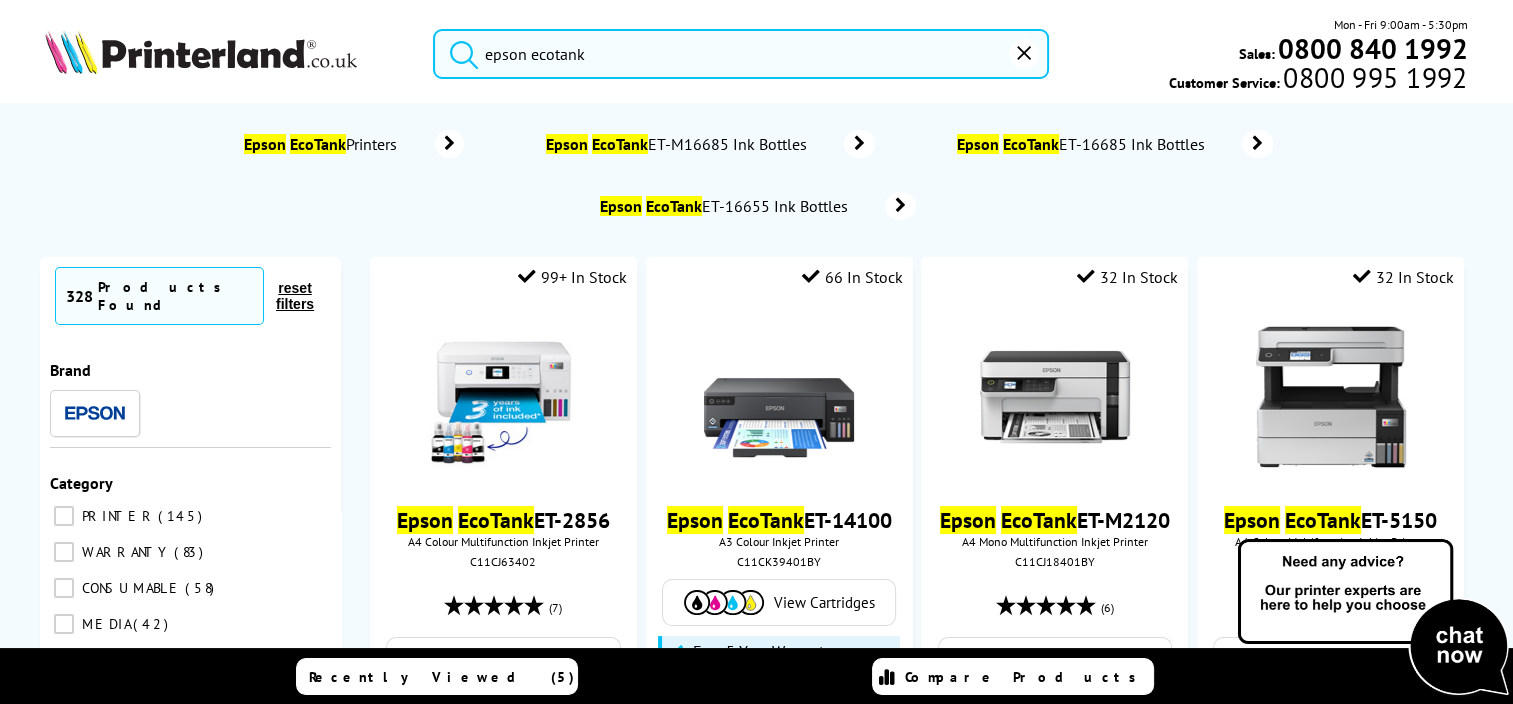 type on "epson ecotank" 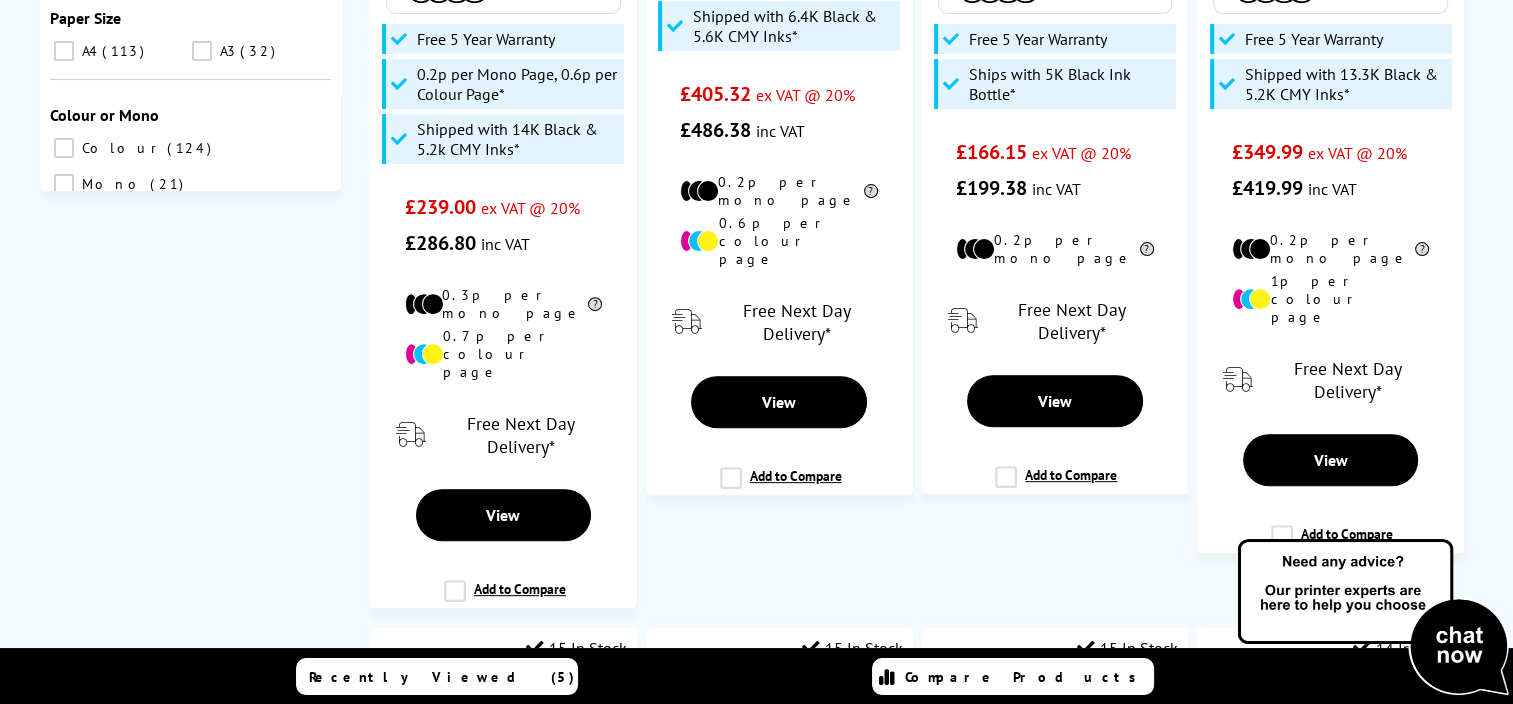 scroll, scrollTop: 700, scrollLeft: 0, axis: vertical 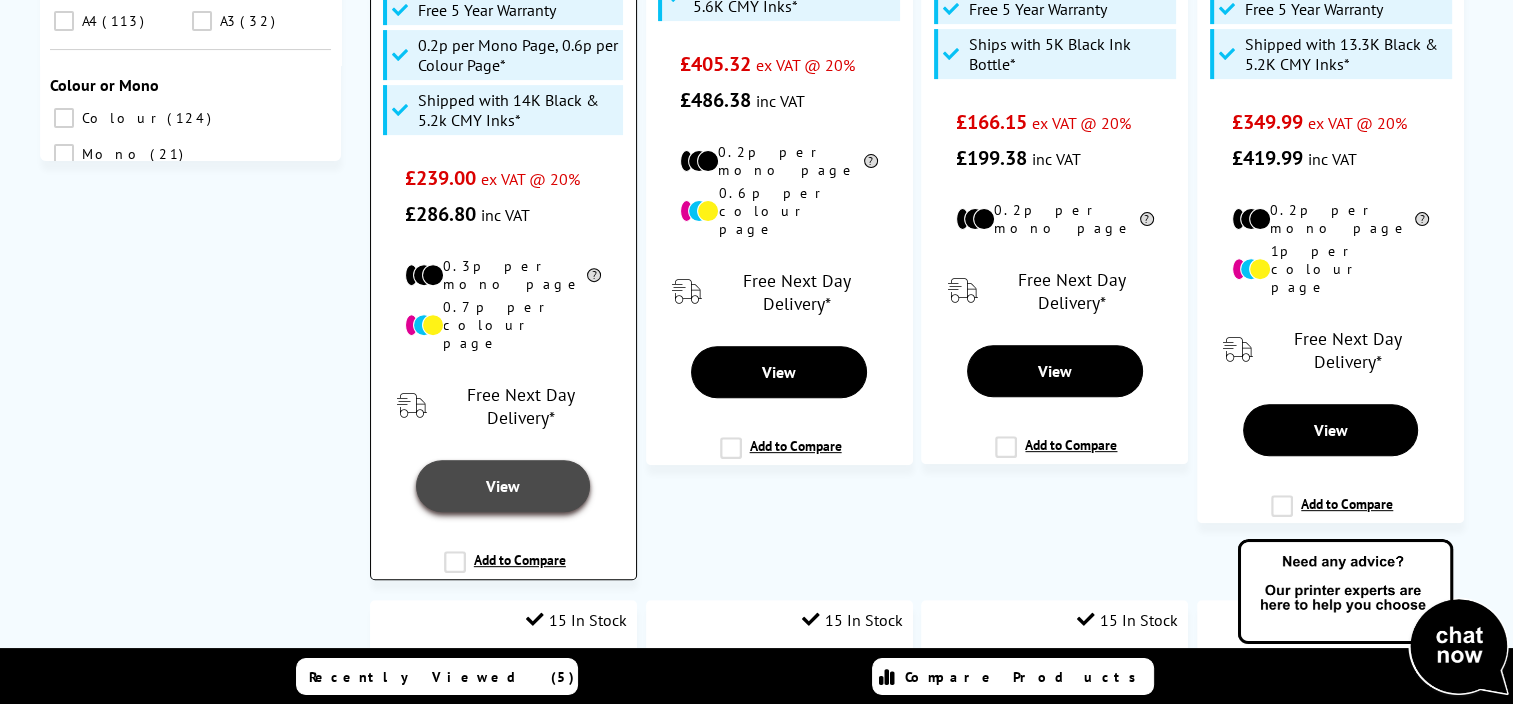 click on "View" at bounding box center (503, 486) 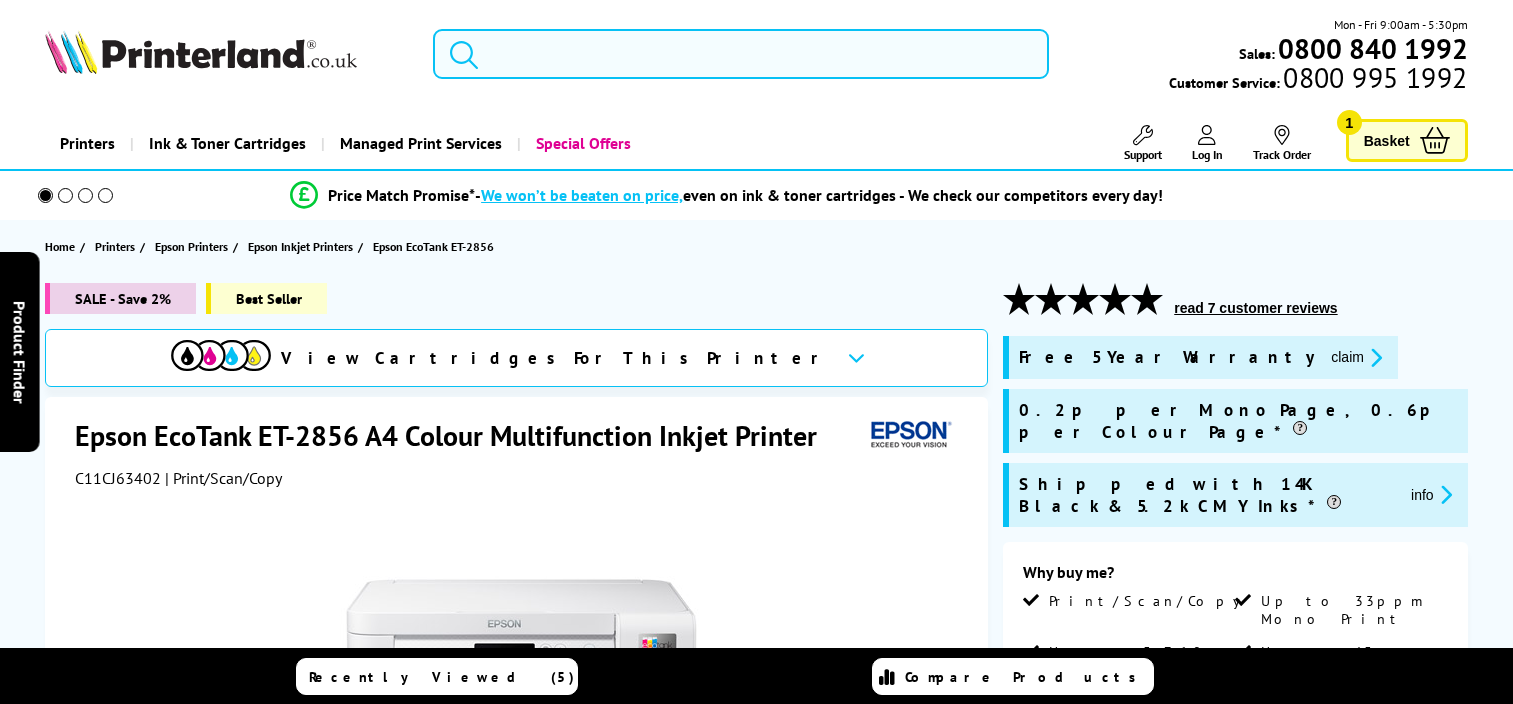 scroll, scrollTop: 0, scrollLeft: 0, axis: both 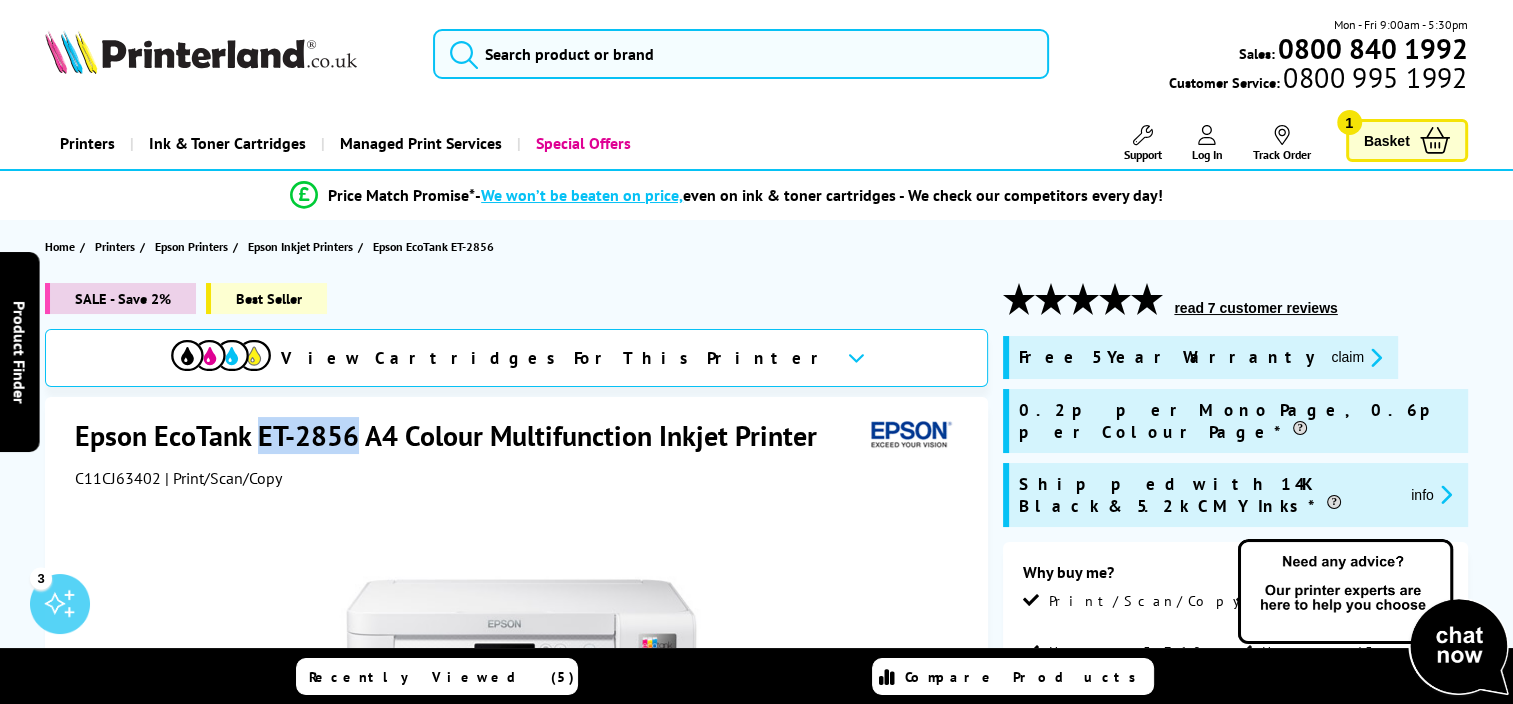 drag, startPoint x: 360, startPoint y: 436, endPoint x: 264, endPoint y: 438, distance: 96.02083 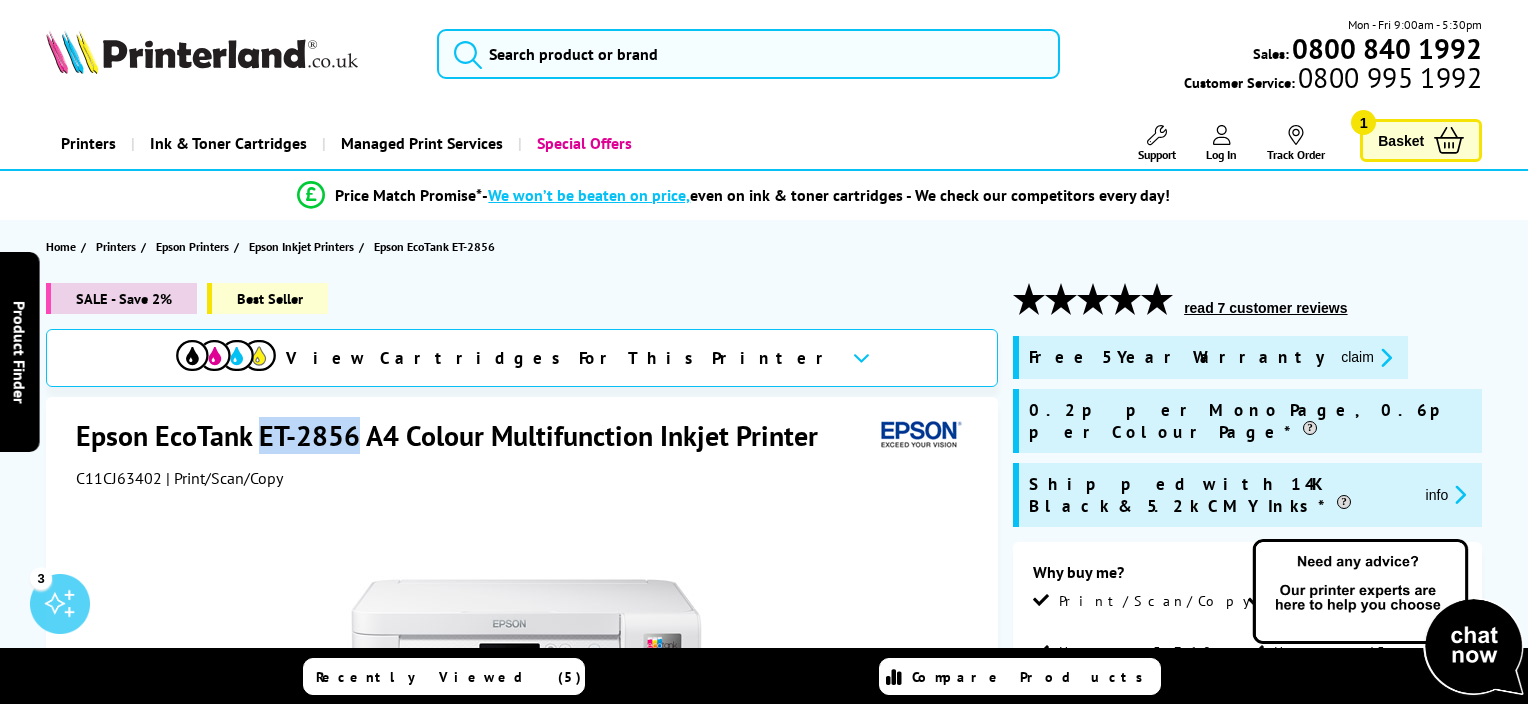 copy on "ET-2856" 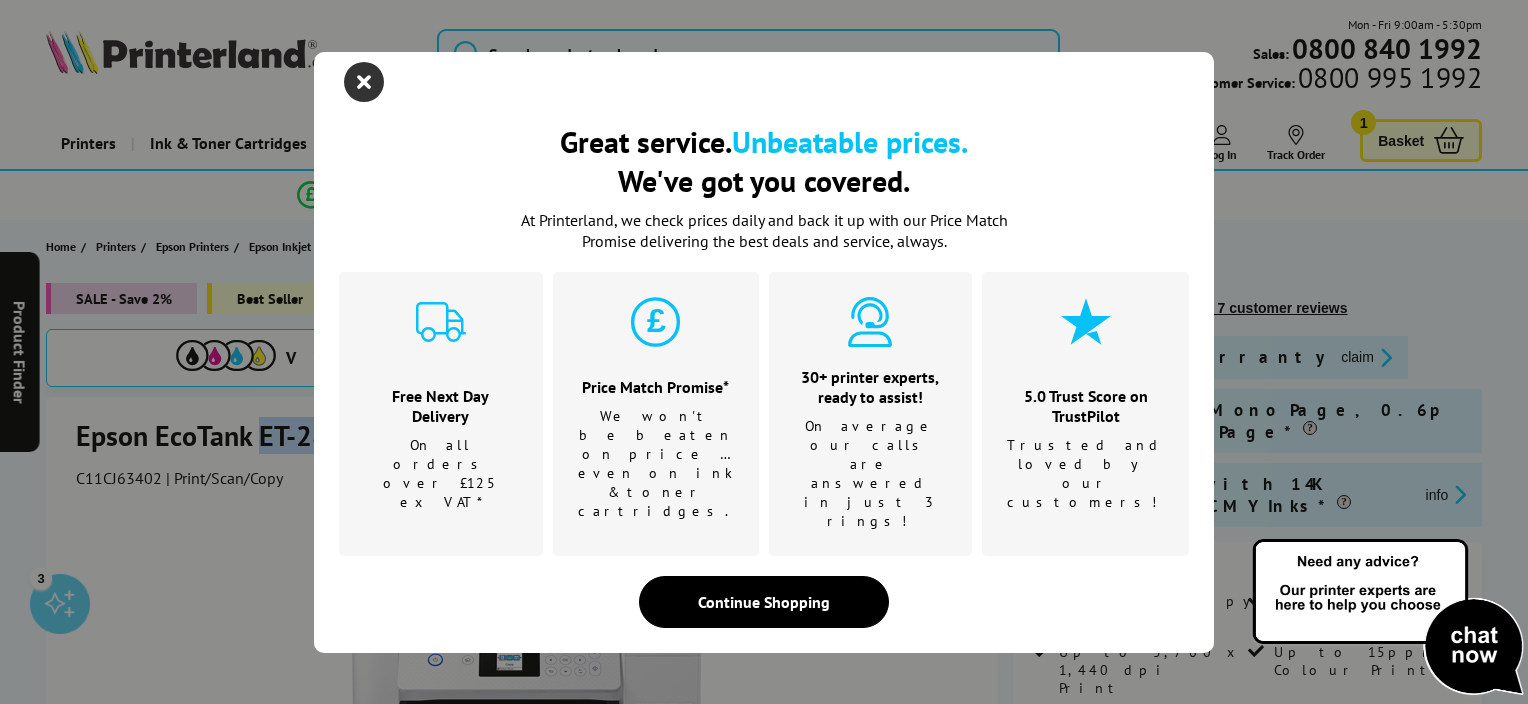click at bounding box center (364, 82) 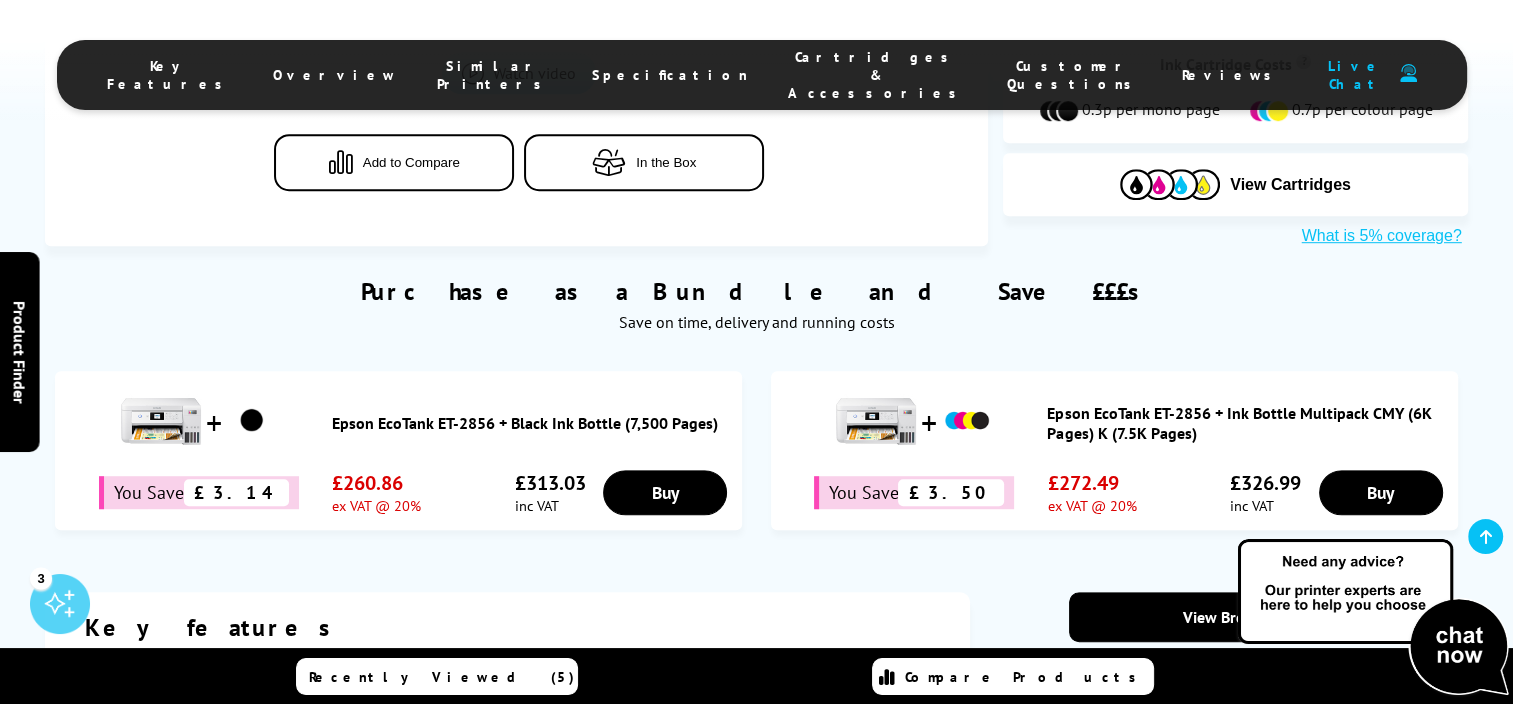 scroll, scrollTop: 200, scrollLeft: 0, axis: vertical 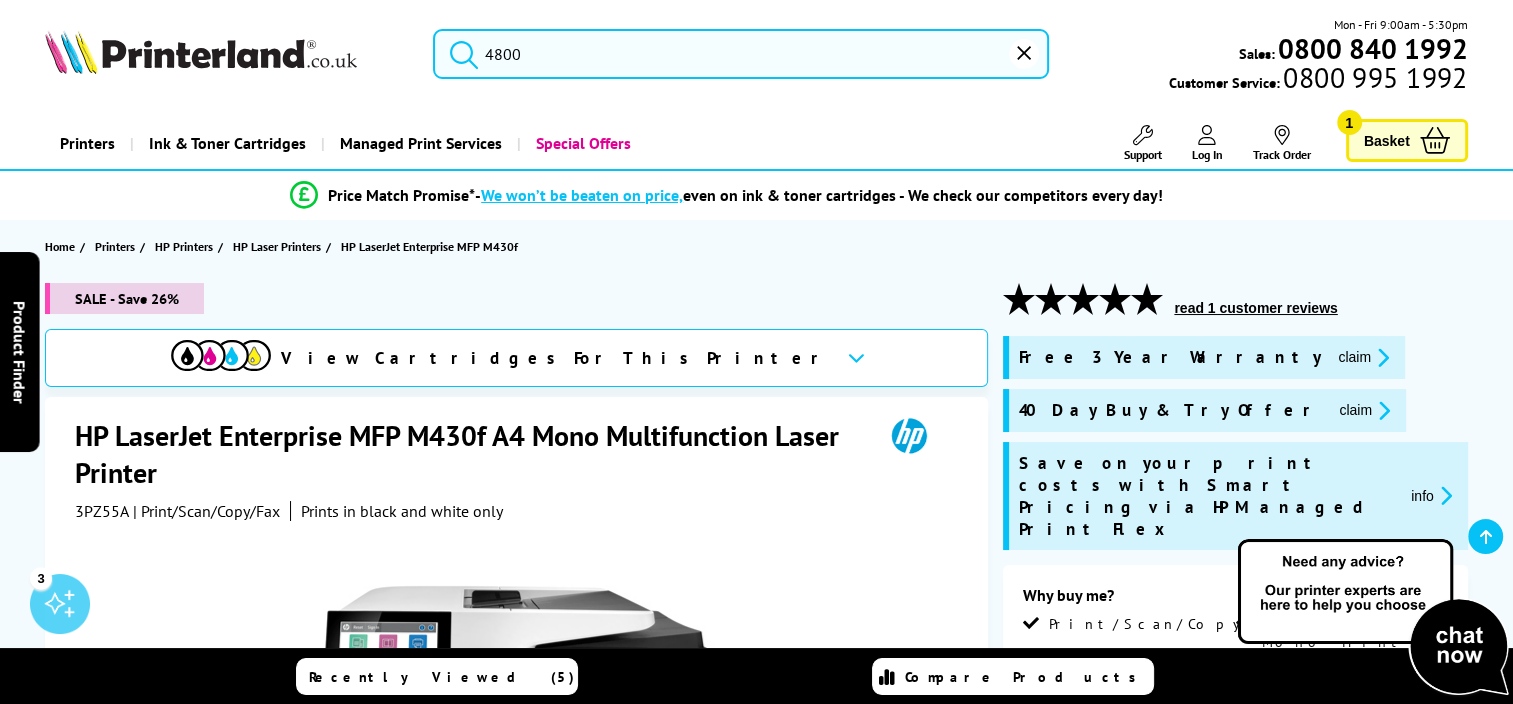 type on "4" 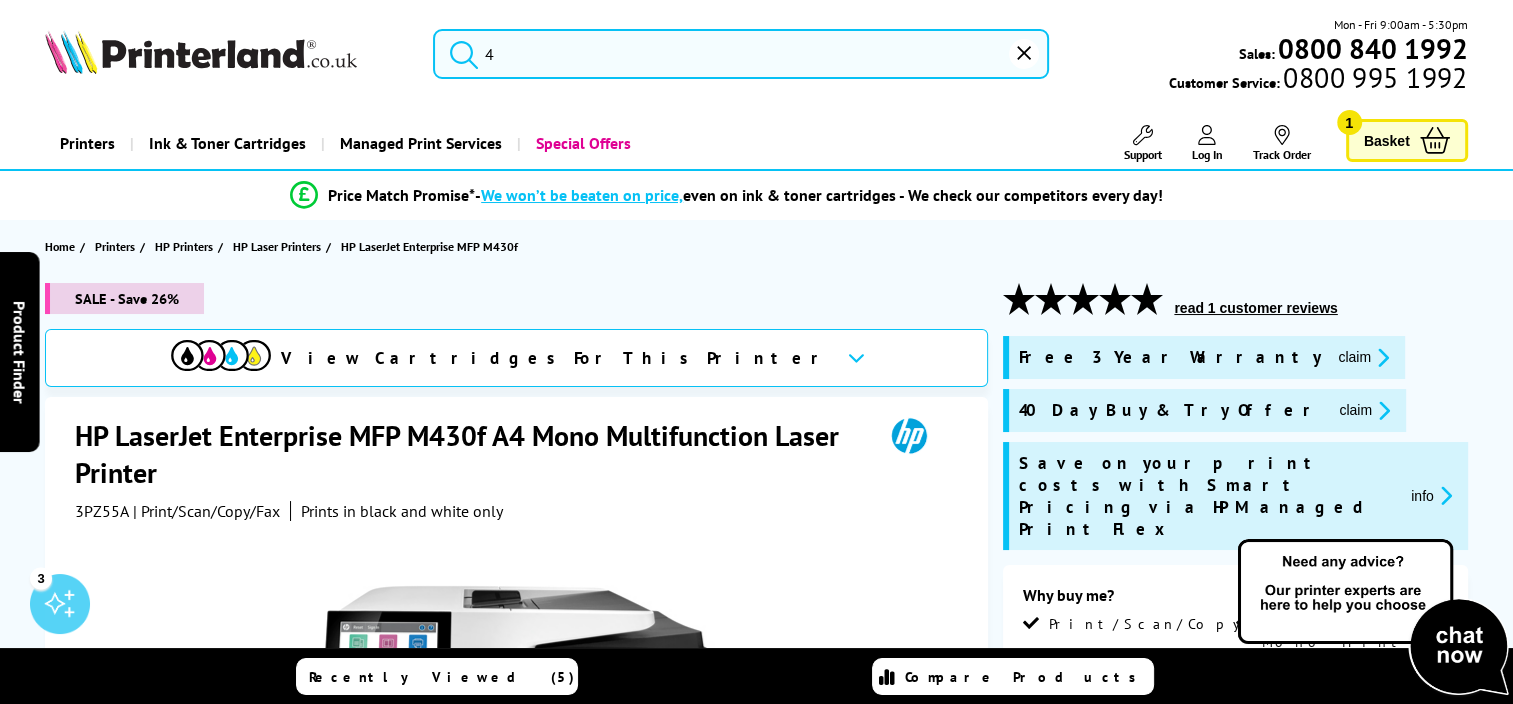 click on "4" at bounding box center [741, 54] 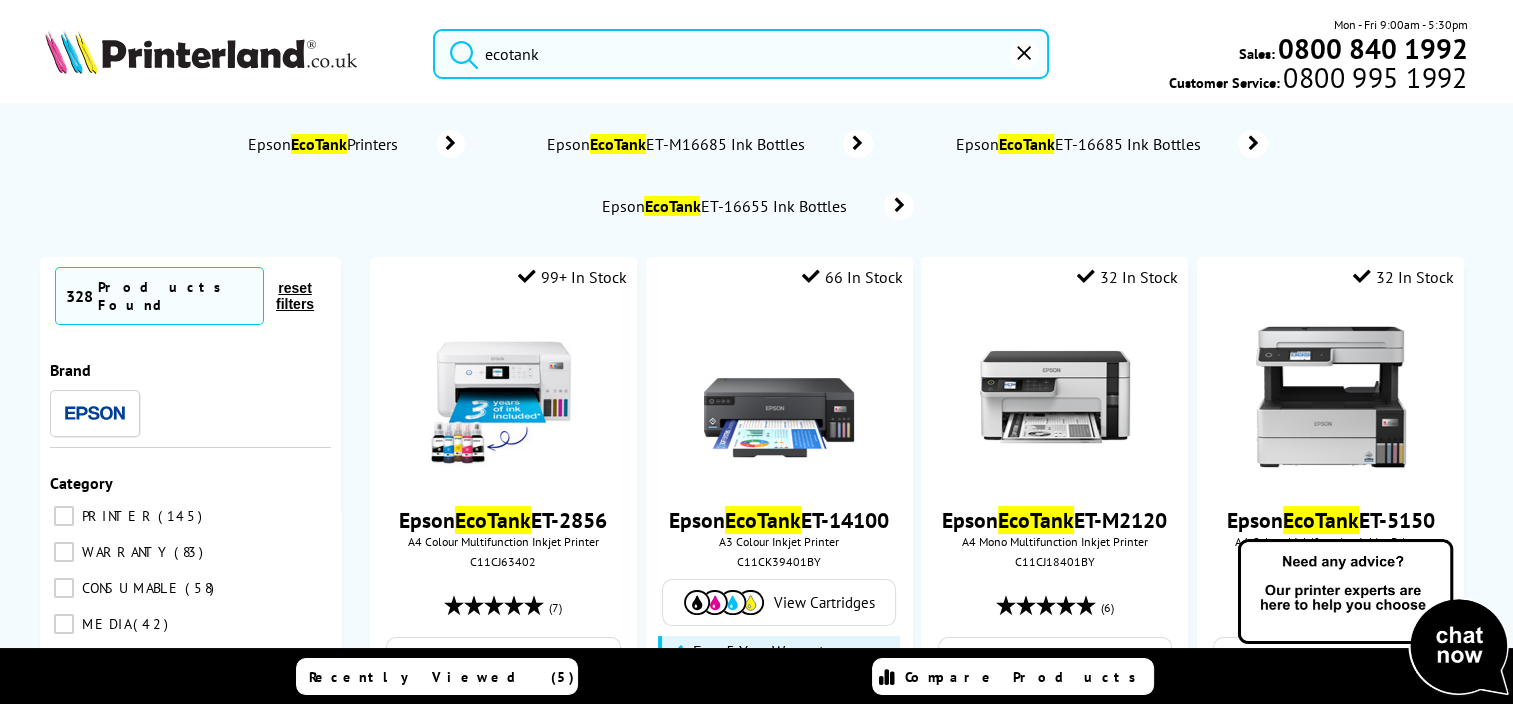 type on "ecotank" 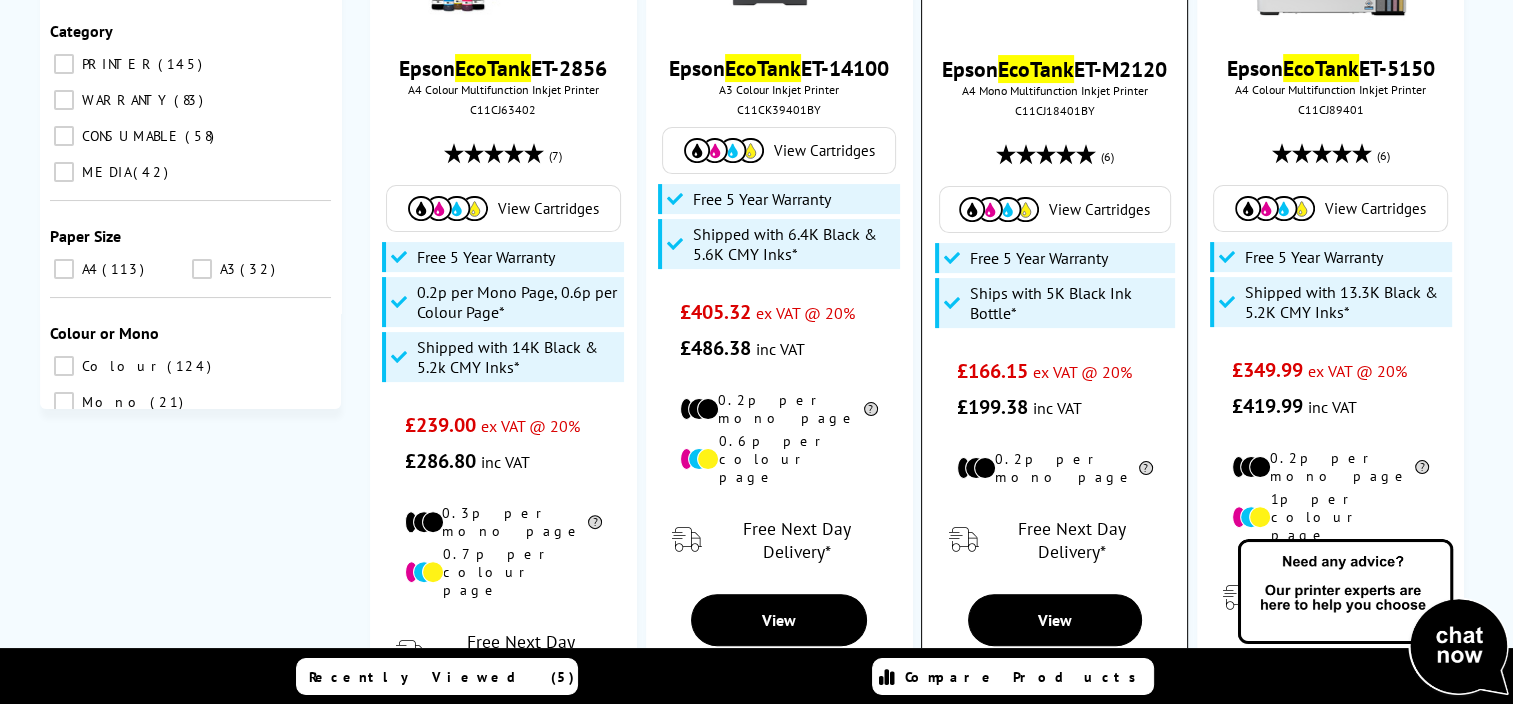 scroll, scrollTop: 400, scrollLeft: 0, axis: vertical 